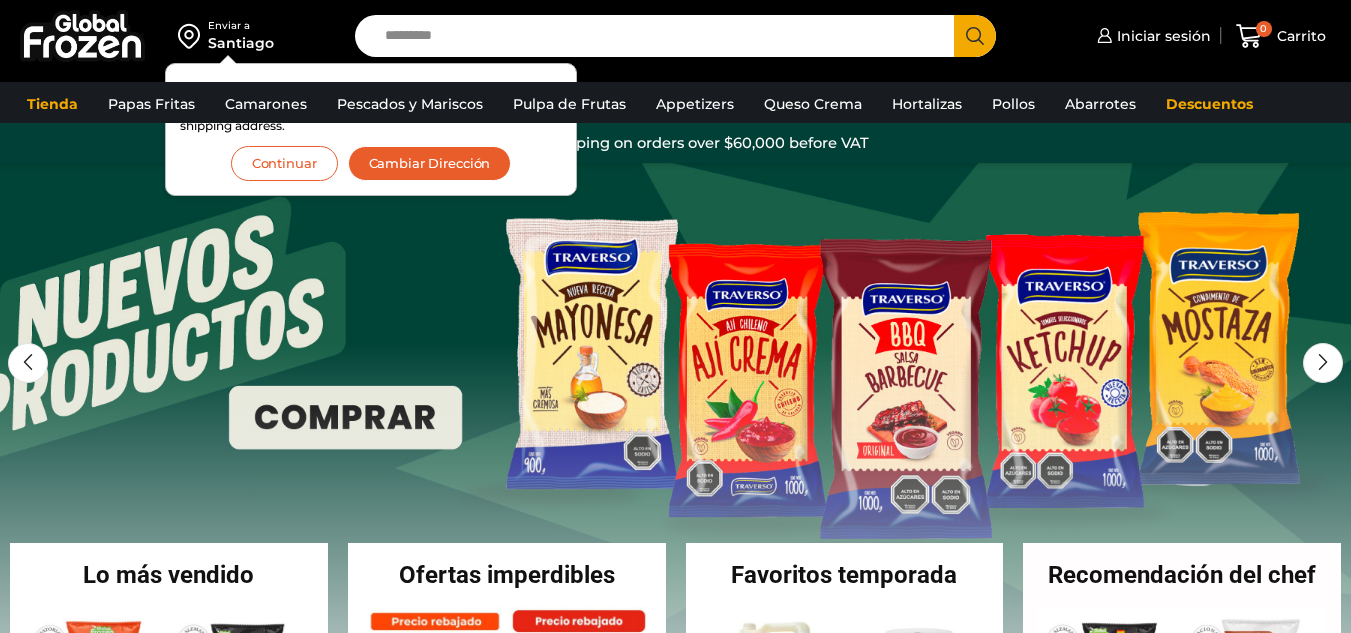 scroll, scrollTop: 0, scrollLeft: 0, axis: both 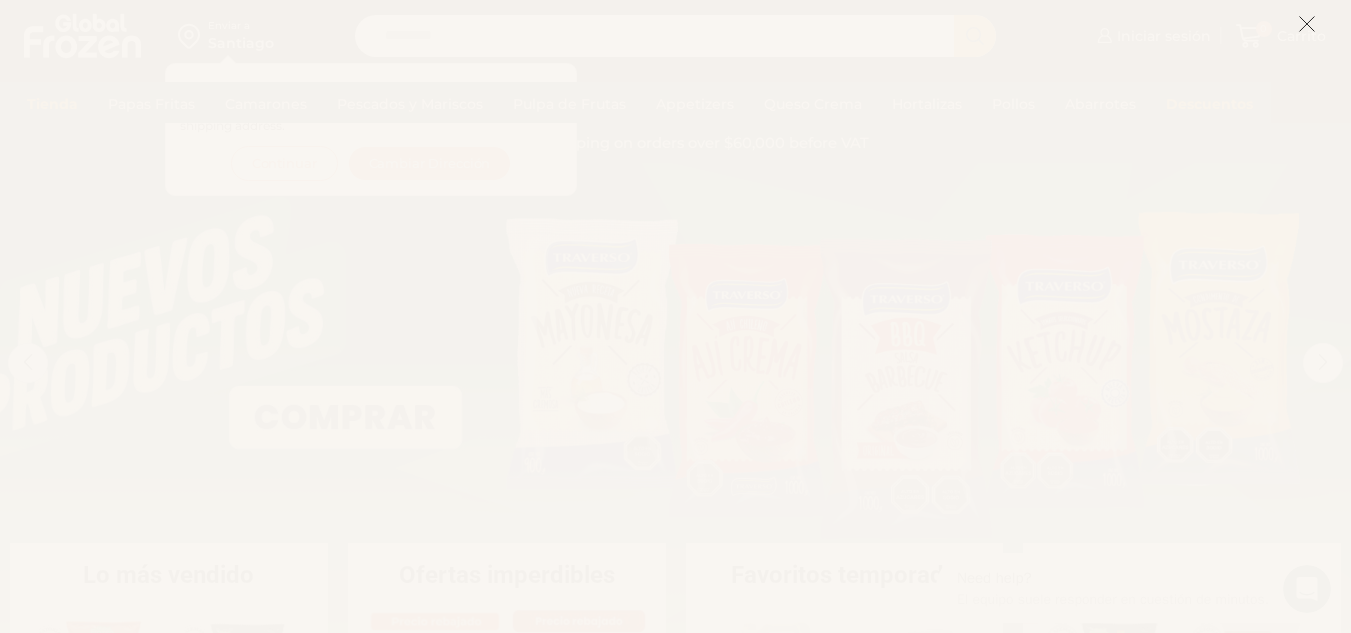 click at bounding box center (1307, 24) 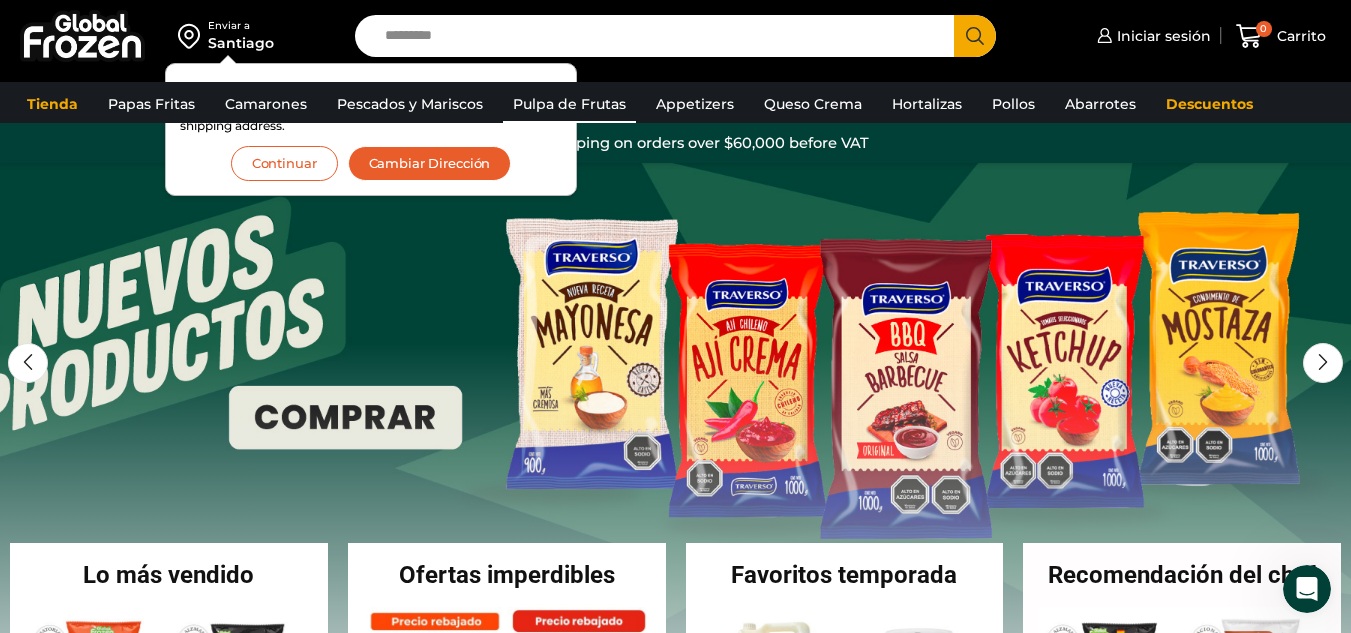 click on "Pulpa de Frutas" at bounding box center [569, 104] 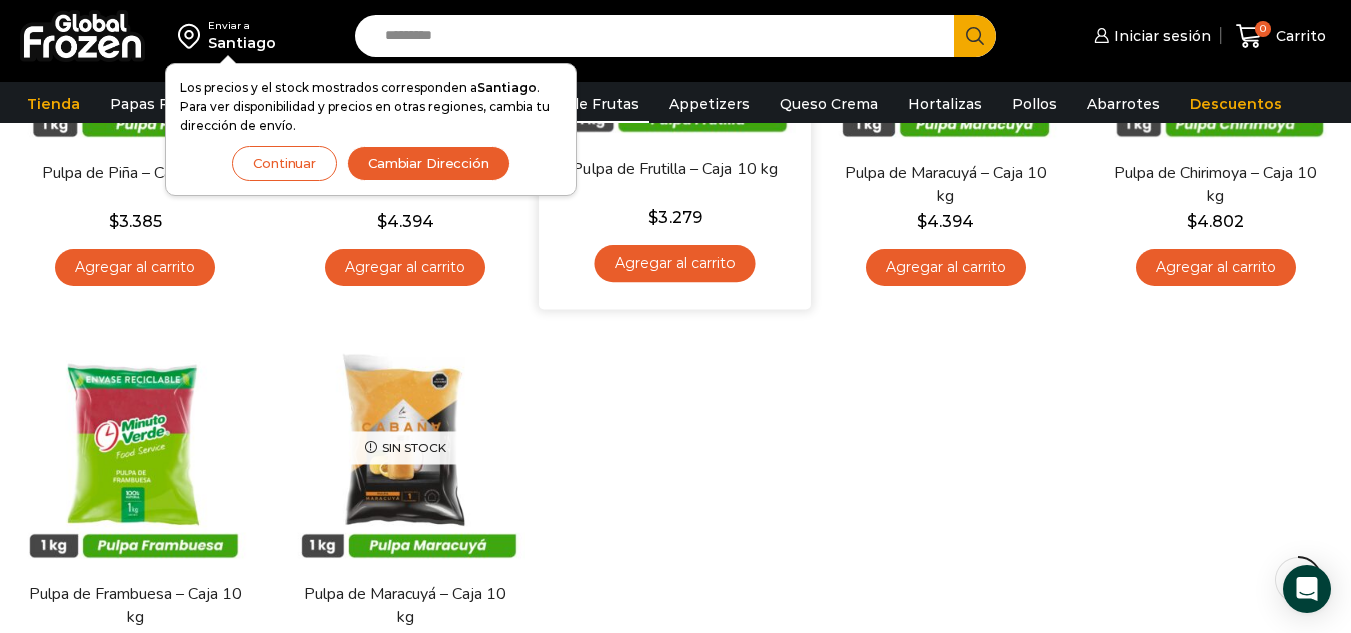 scroll, scrollTop: 0, scrollLeft: 0, axis: both 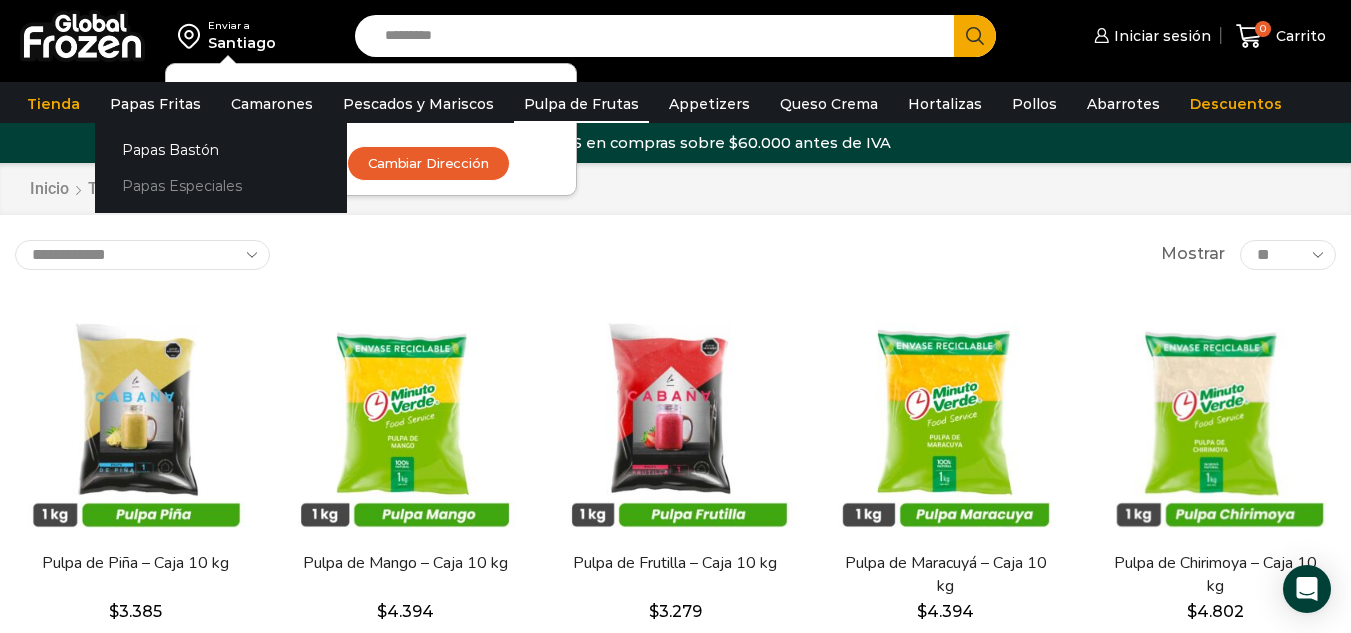click on "[PRODUCT_NAME]" at bounding box center (221, 186) 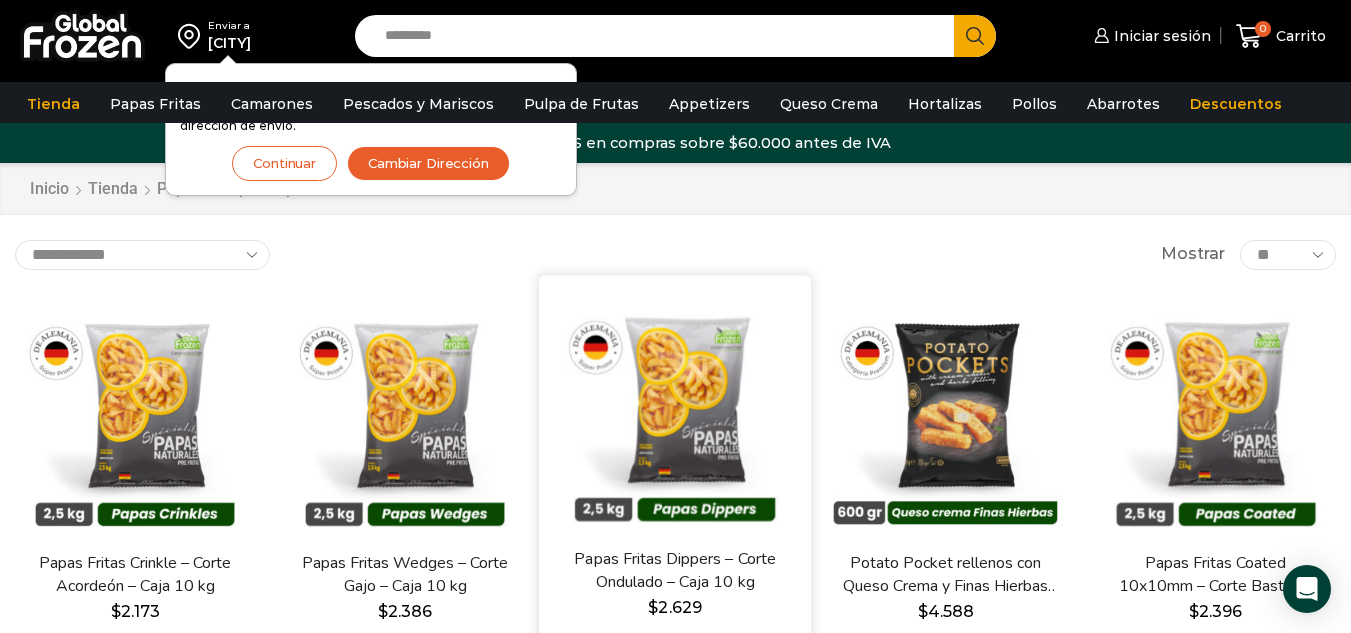 scroll, scrollTop: 100, scrollLeft: 0, axis: vertical 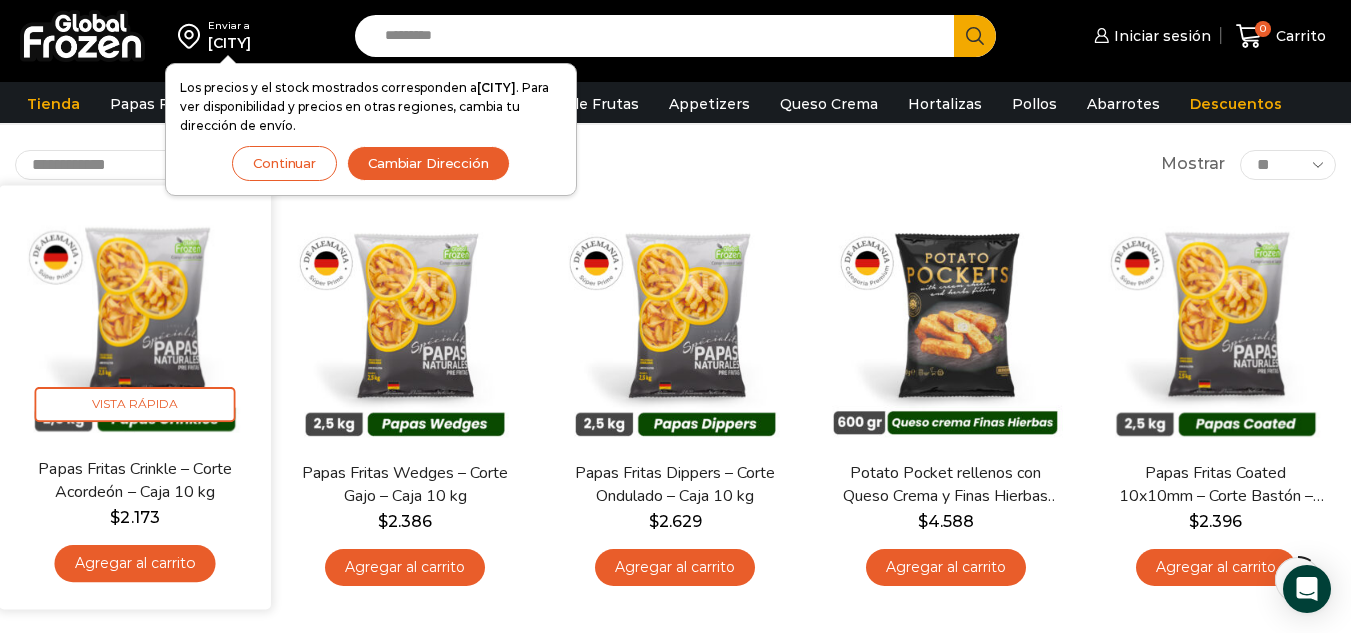 click on "Agregar al carrito" at bounding box center (135, 563) 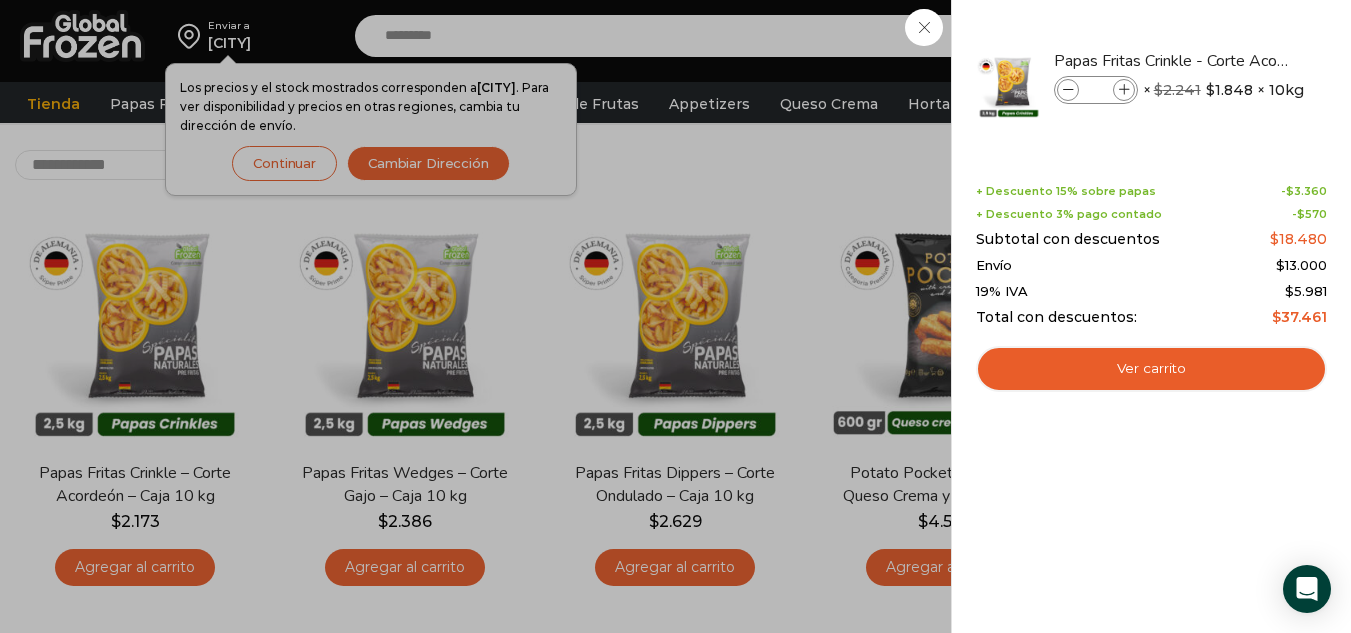 click on "1
Carrito
1
1
Shopping Cart
*" at bounding box center (1281, 36) 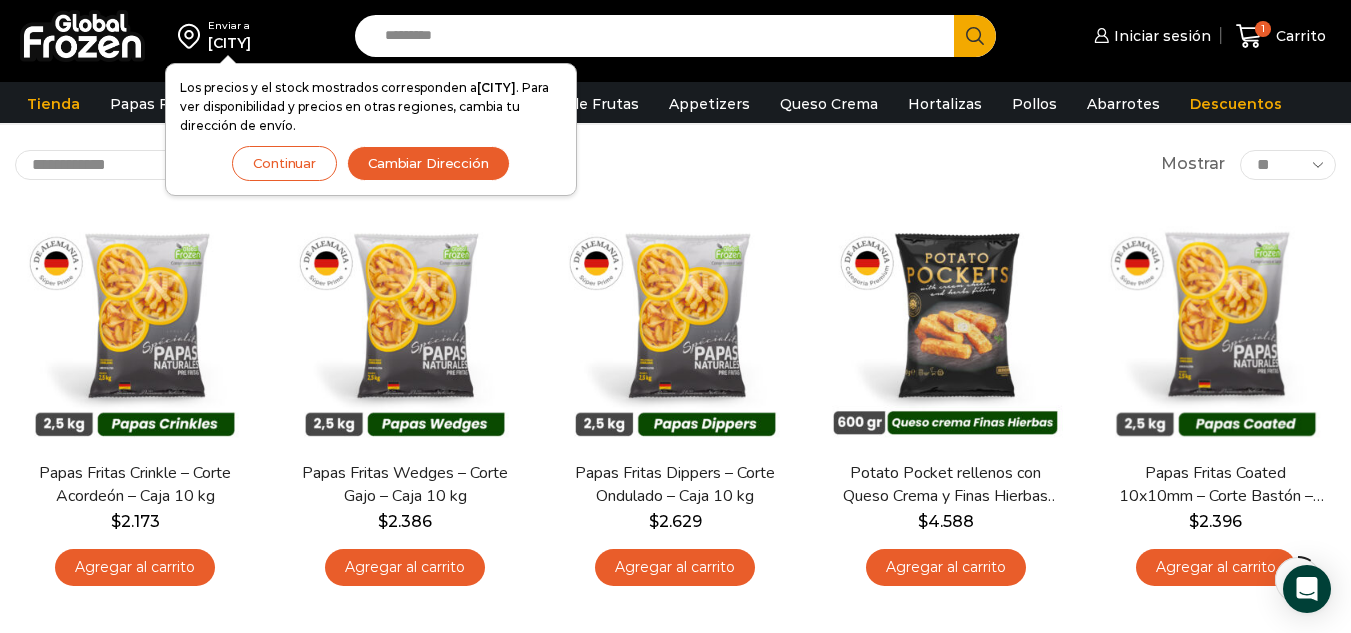 click on "Continuar" at bounding box center [284, 163] 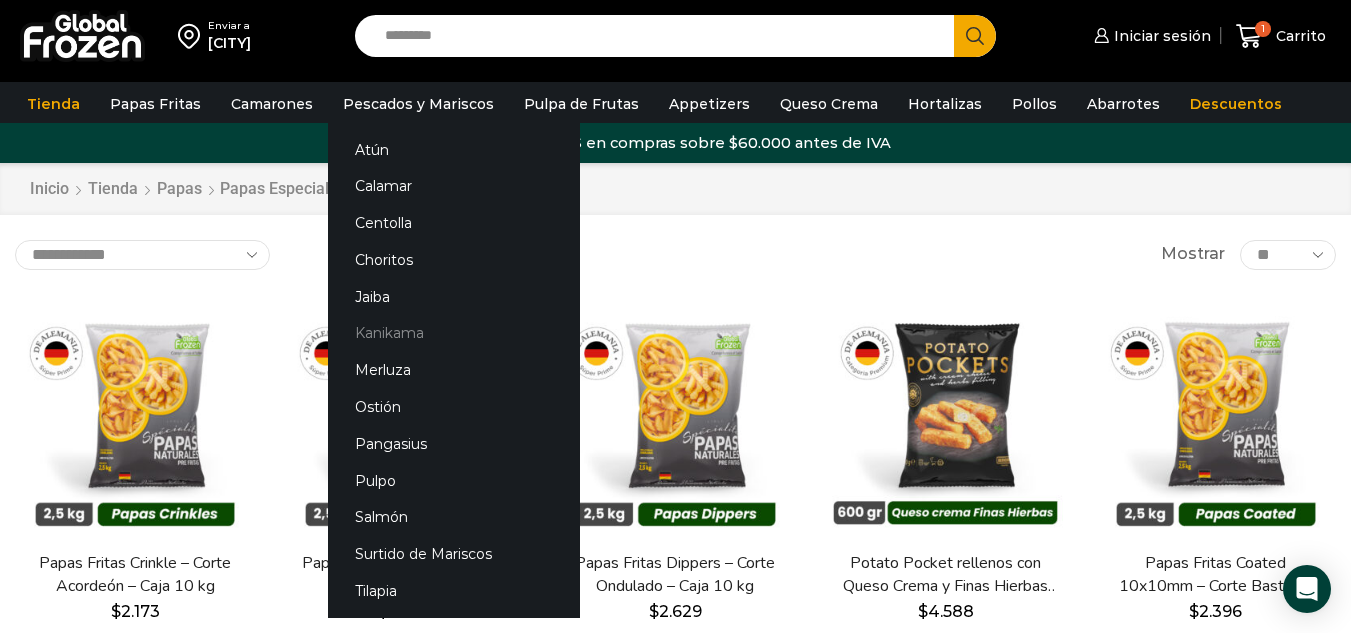 scroll, scrollTop: 100, scrollLeft: 0, axis: vertical 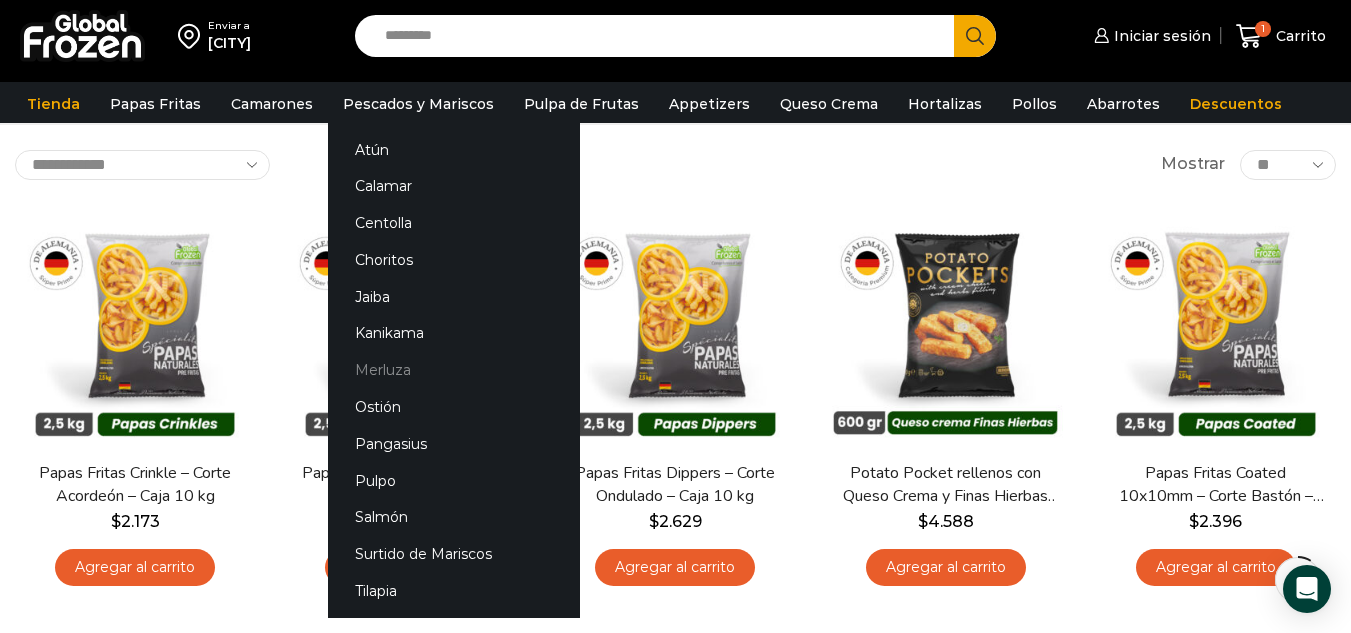 click on "Merluza" at bounding box center (503, 370) 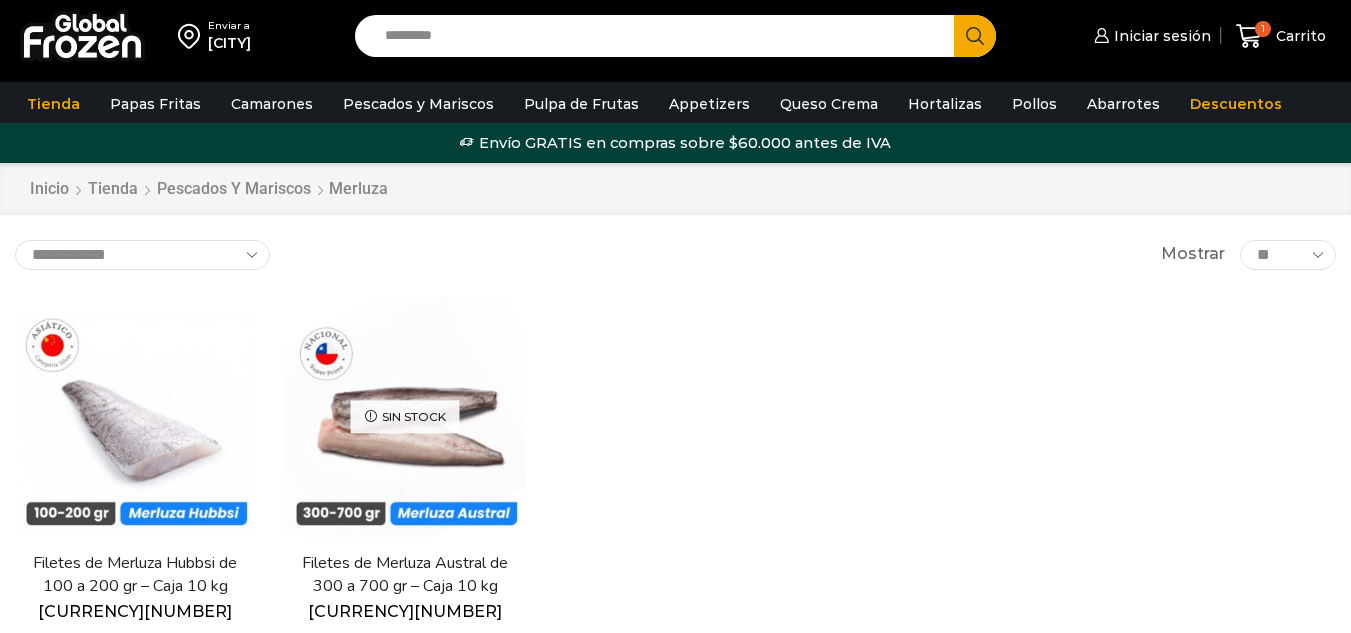scroll, scrollTop: 0, scrollLeft: 0, axis: both 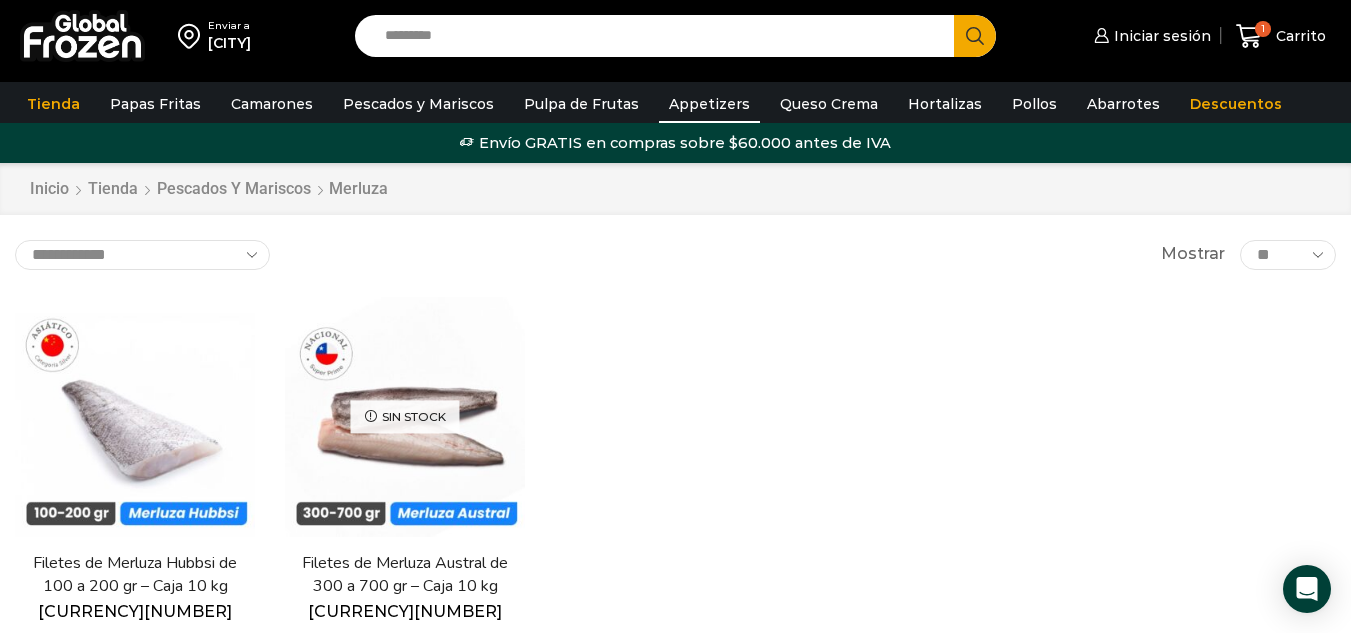 click on "Appetizers" at bounding box center (709, 104) 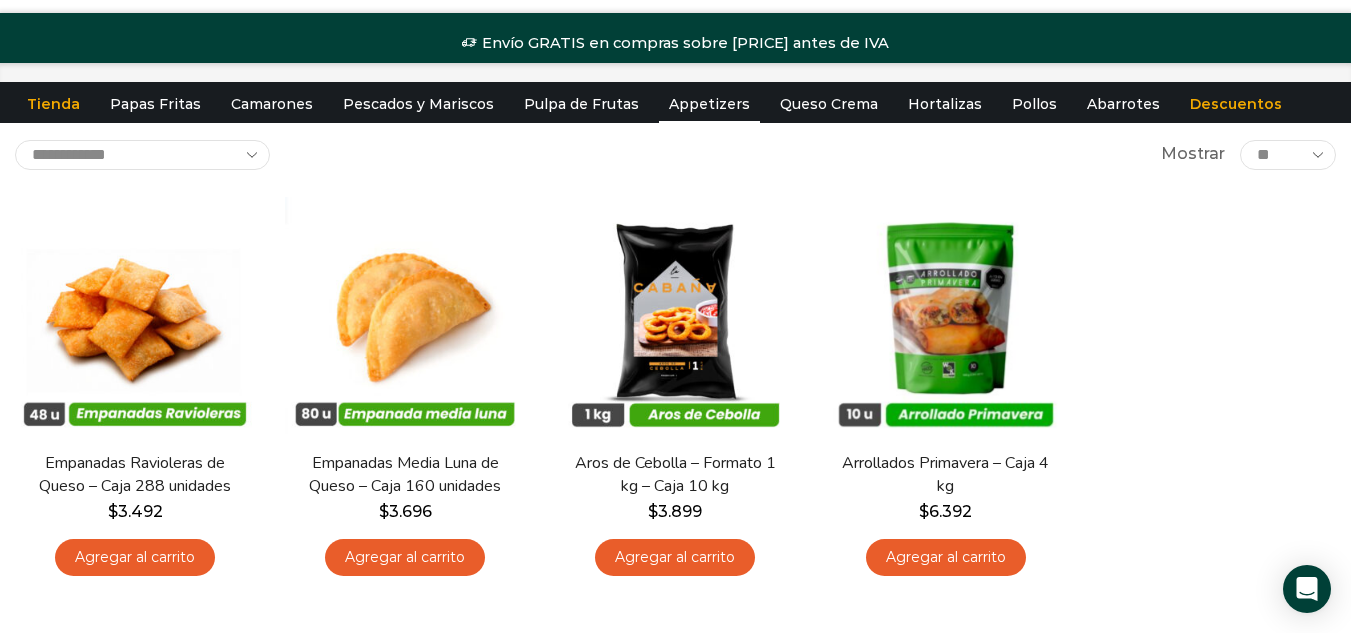 scroll, scrollTop: 0, scrollLeft: 0, axis: both 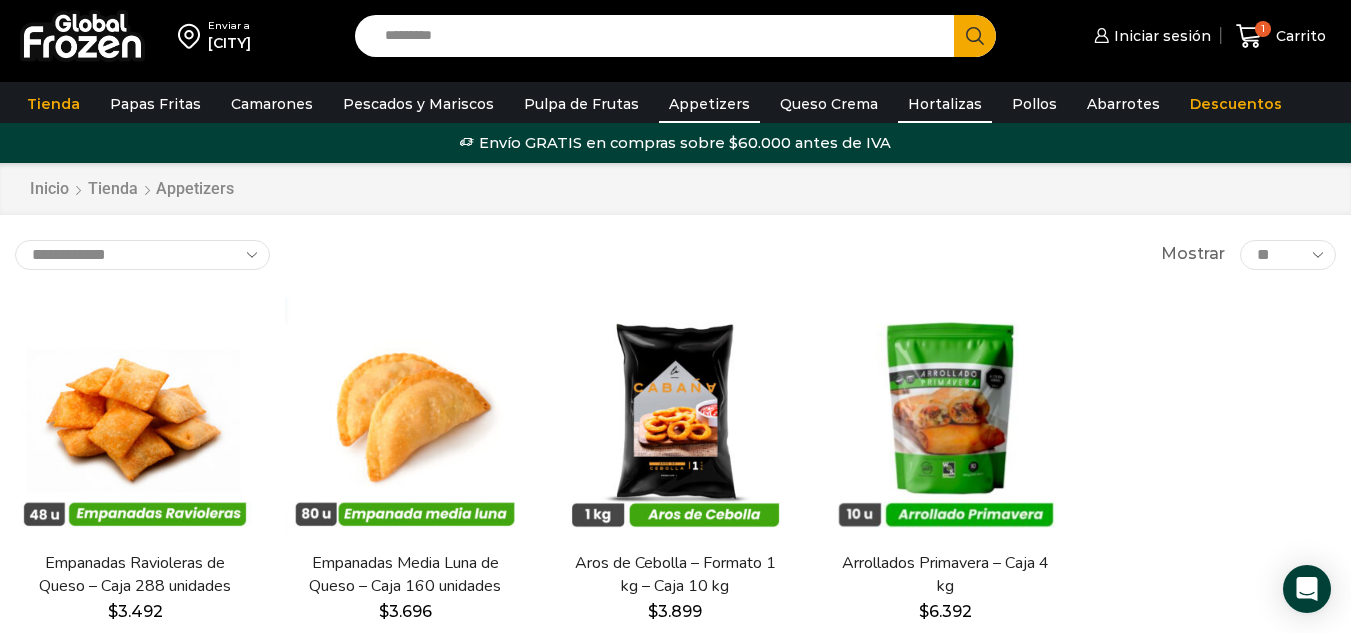 click on "Hortalizas" at bounding box center (945, 104) 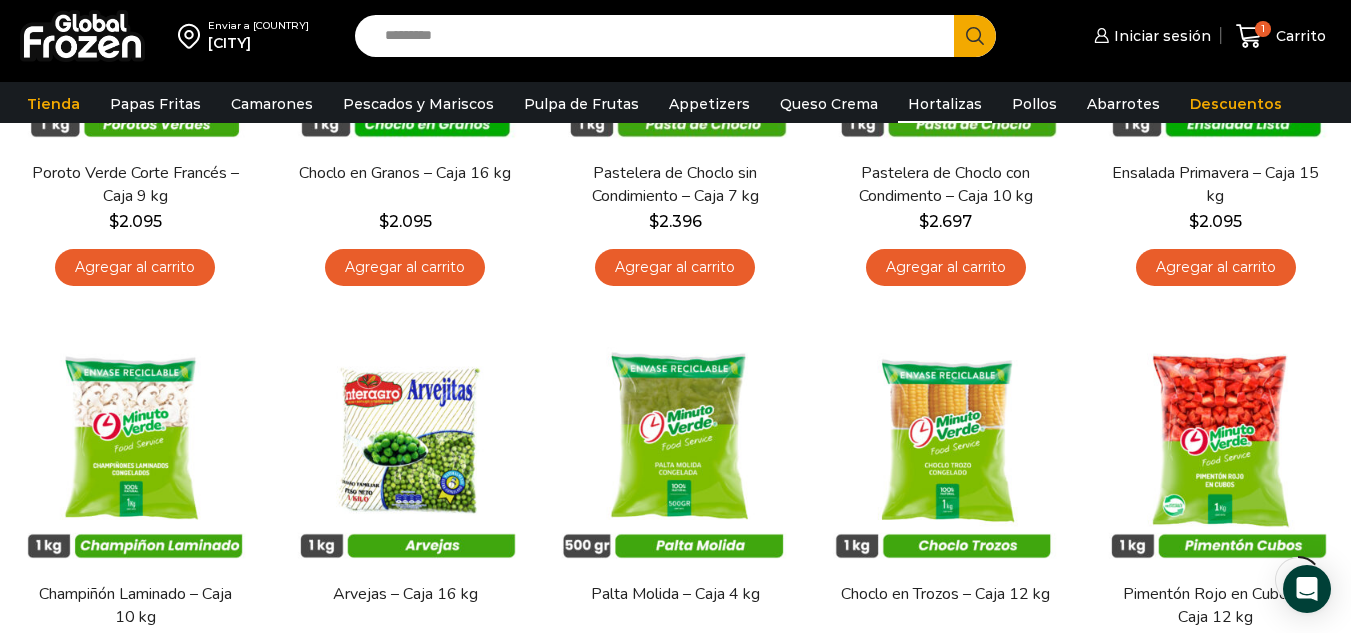 scroll, scrollTop: 0, scrollLeft: 0, axis: both 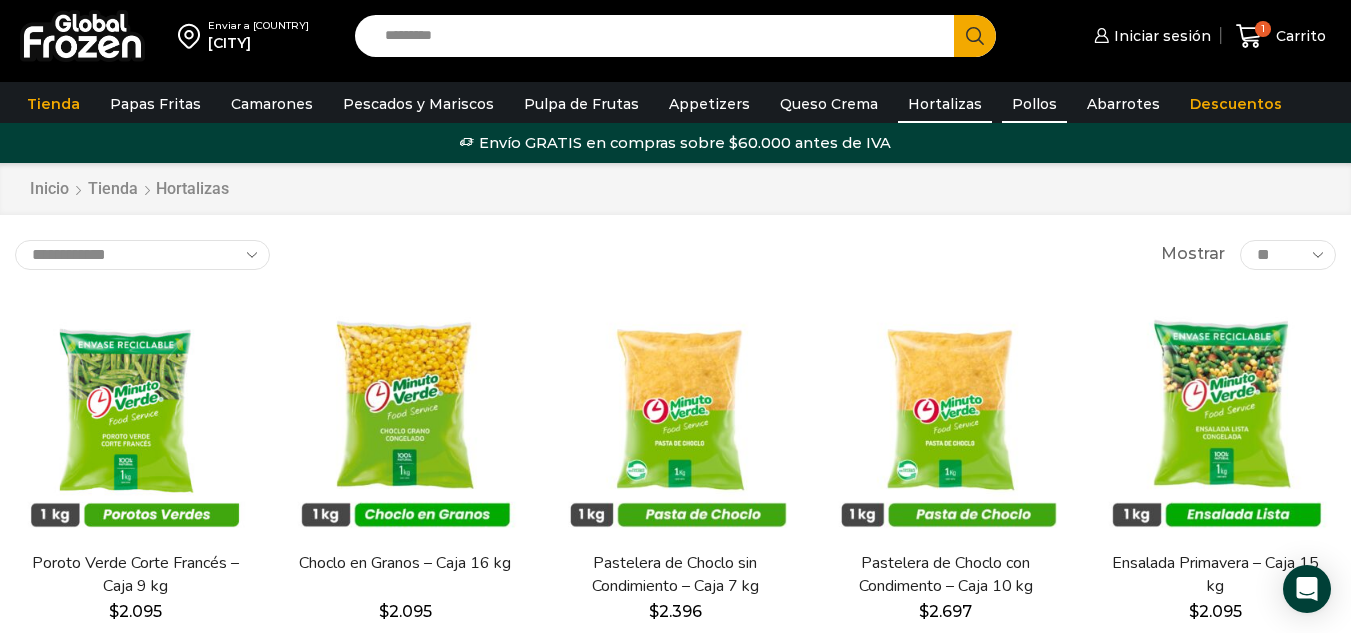 click on "[PRODUCT_NAME]" at bounding box center (1034, 104) 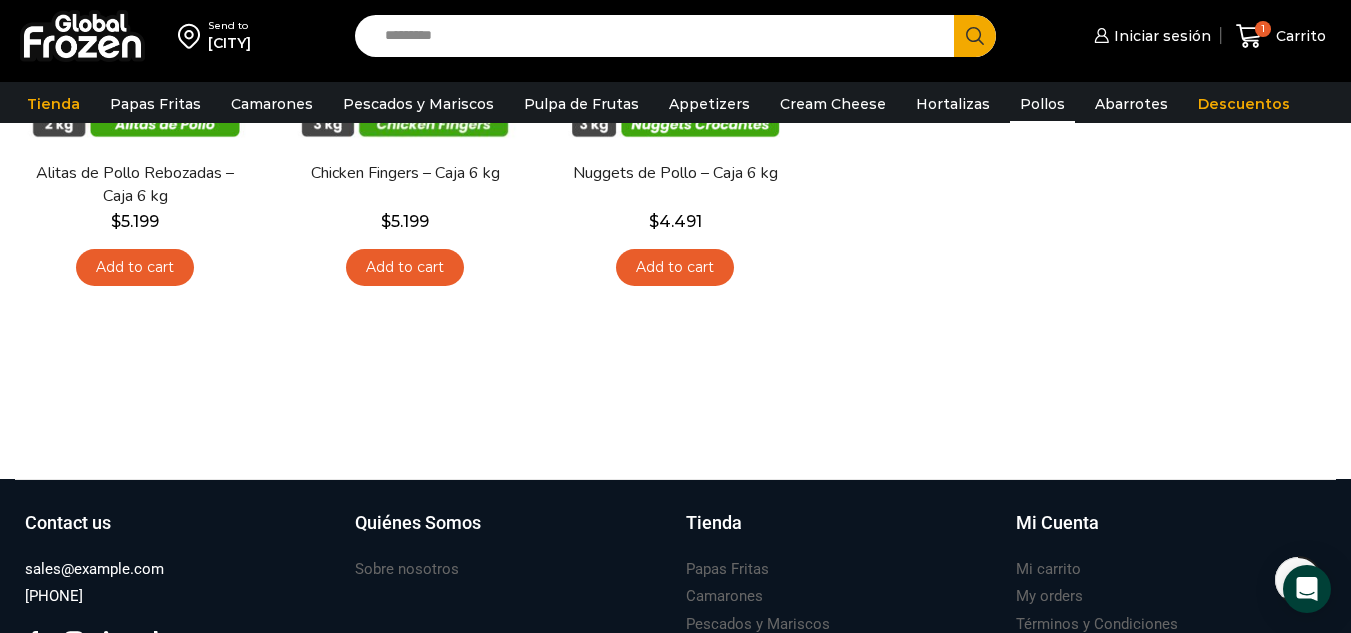 scroll, scrollTop: 0, scrollLeft: 0, axis: both 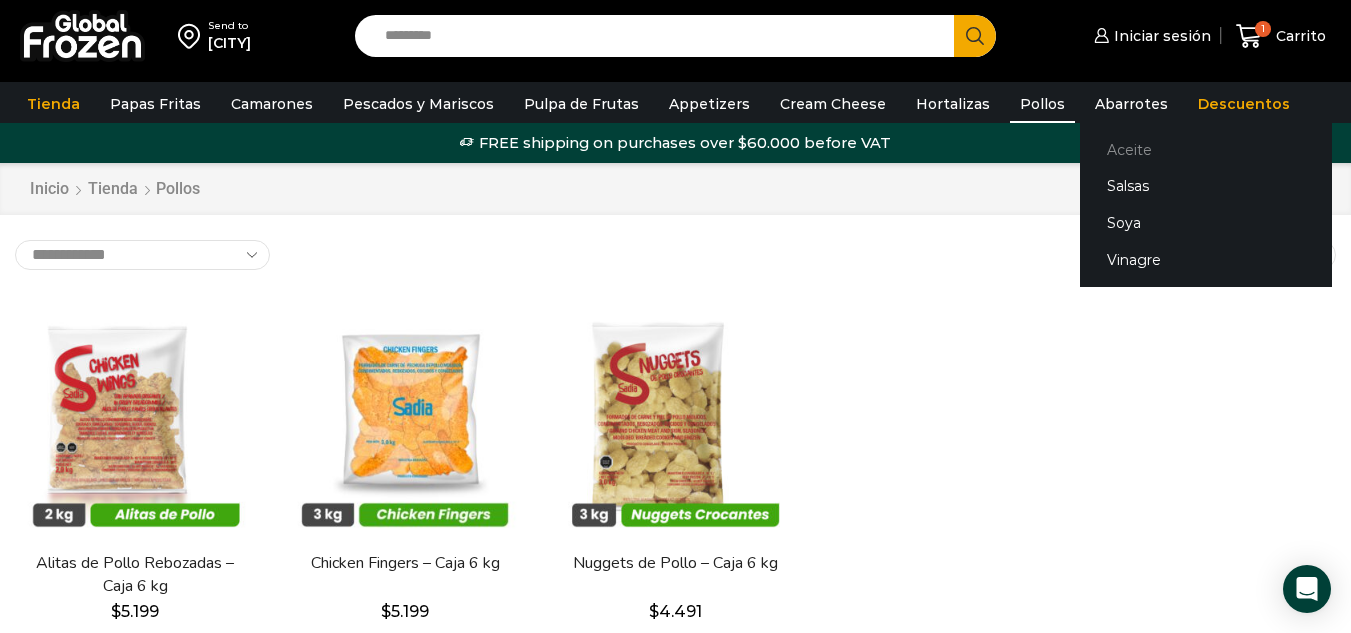 click on "Aceite" at bounding box center (1198, 149) 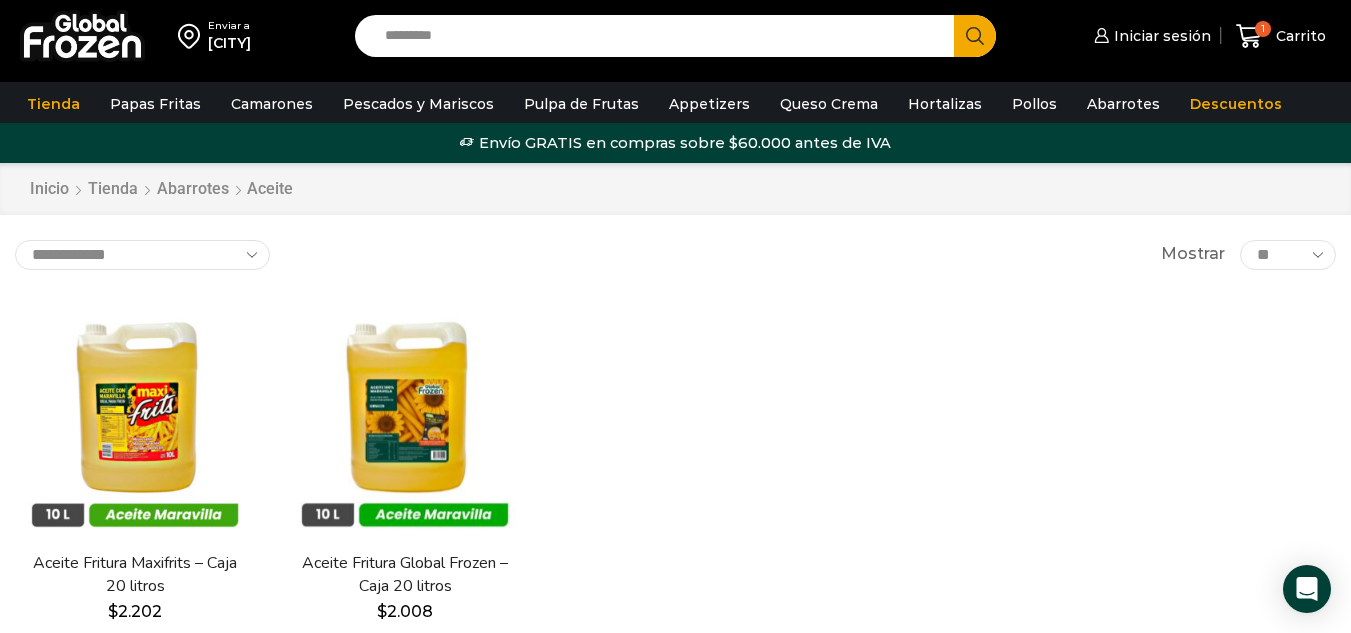 scroll, scrollTop: 100, scrollLeft: 0, axis: vertical 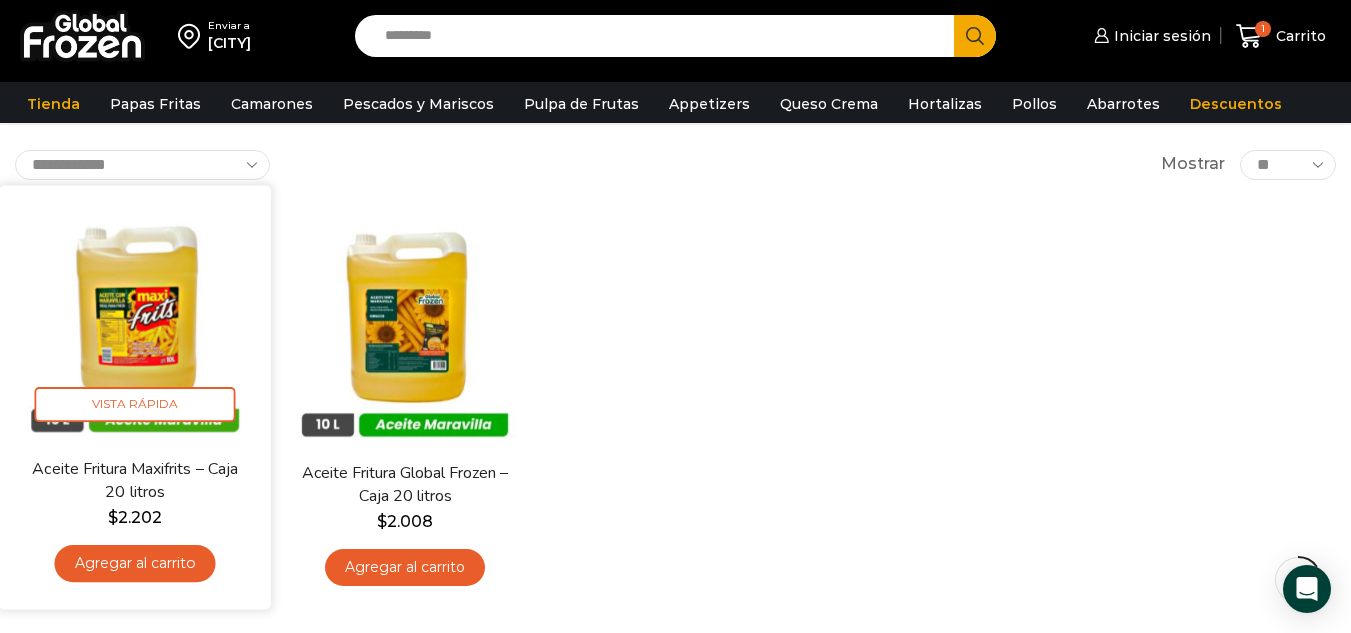 click on "Agregar al carrito" at bounding box center (135, 563) 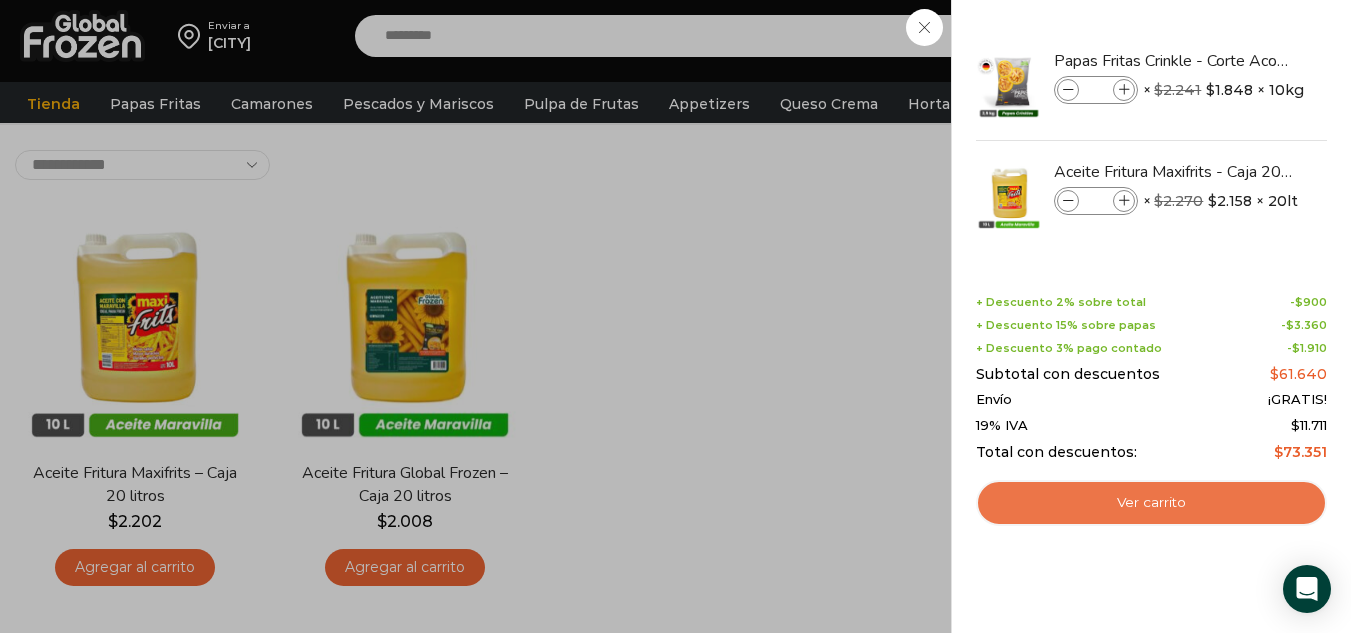 click on "Ver carrito" at bounding box center (1151, 503) 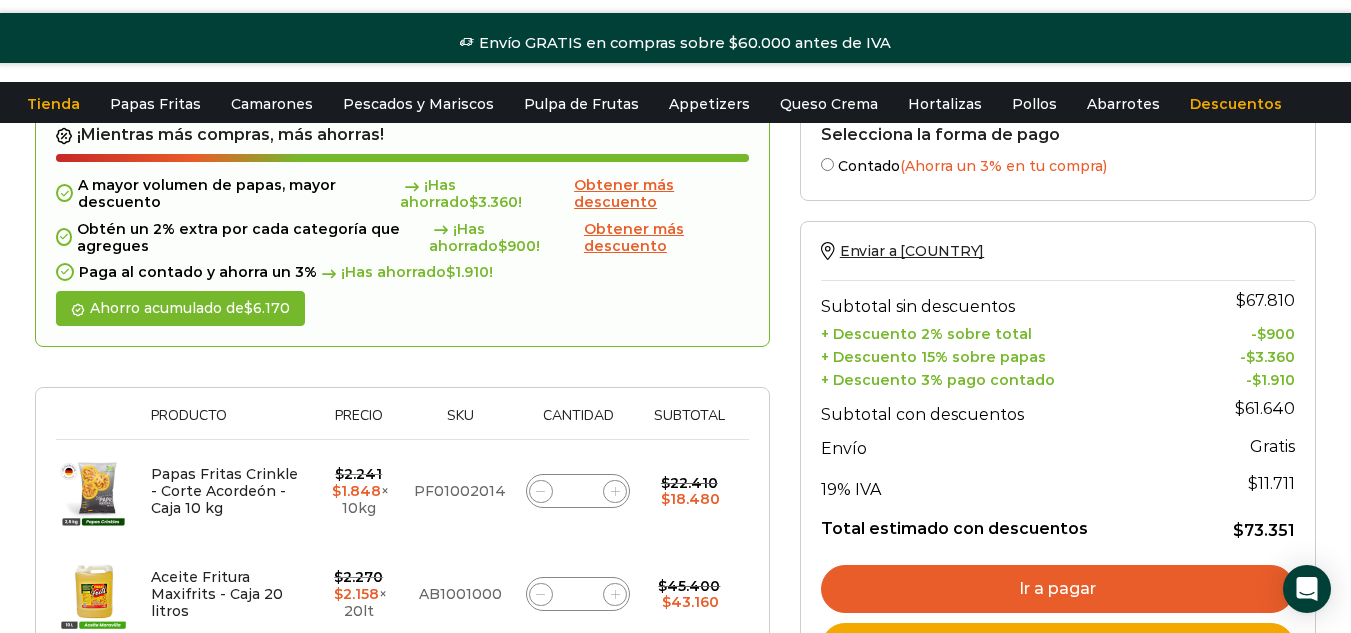 scroll, scrollTop: 200, scrollLeft: 0, axis: vertical 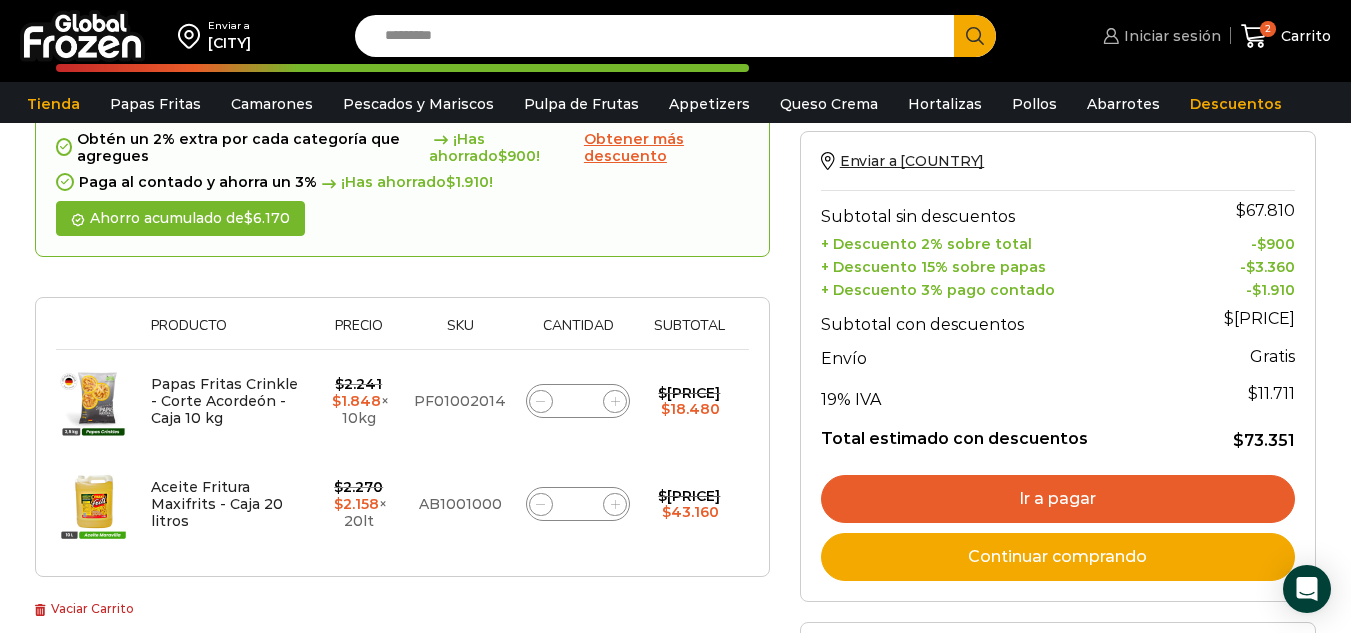 click on "Iniciar sesión" at bounding box center [1170, 36] 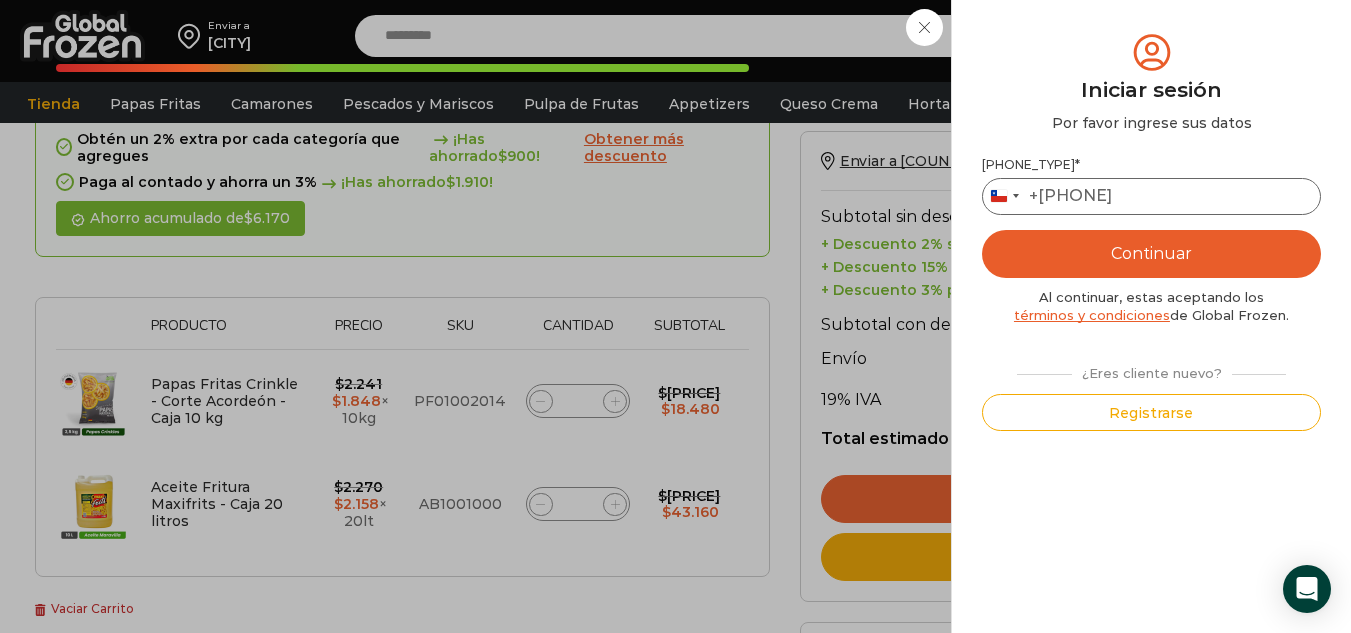 click on "Teléfono
*" at bounding box center [1151, 196] 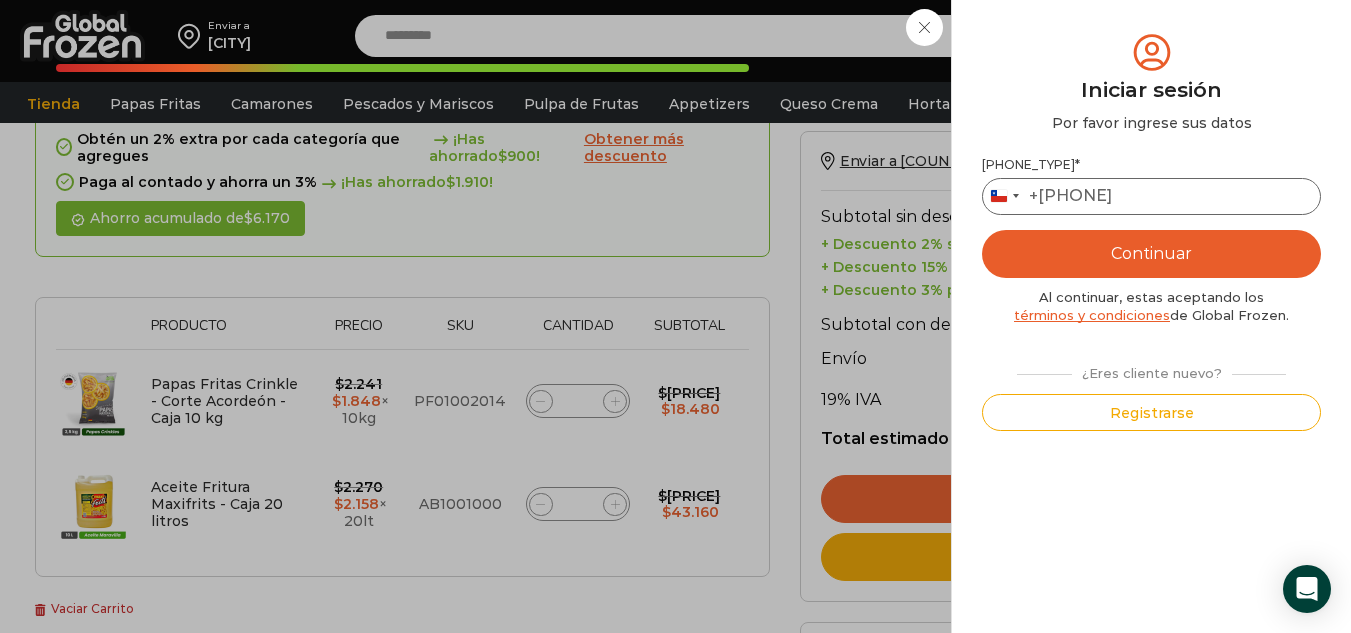 type on "*********" 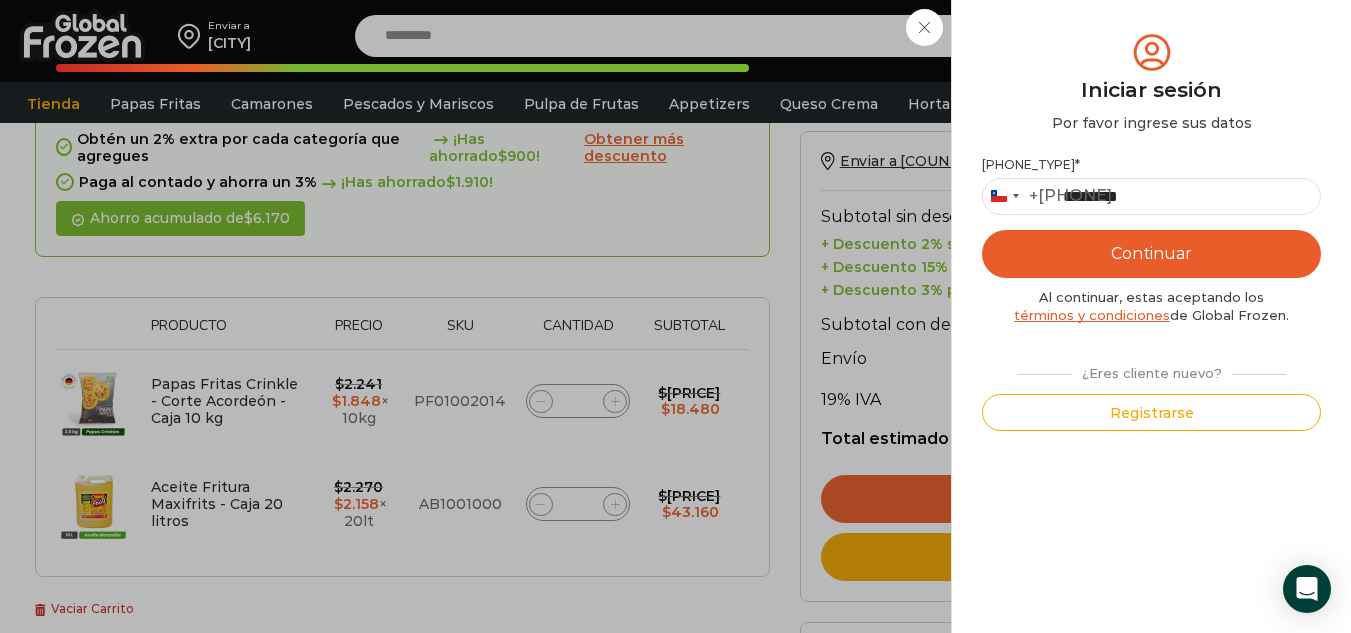 click on "Continuar" at bounding box center [1151, 254] 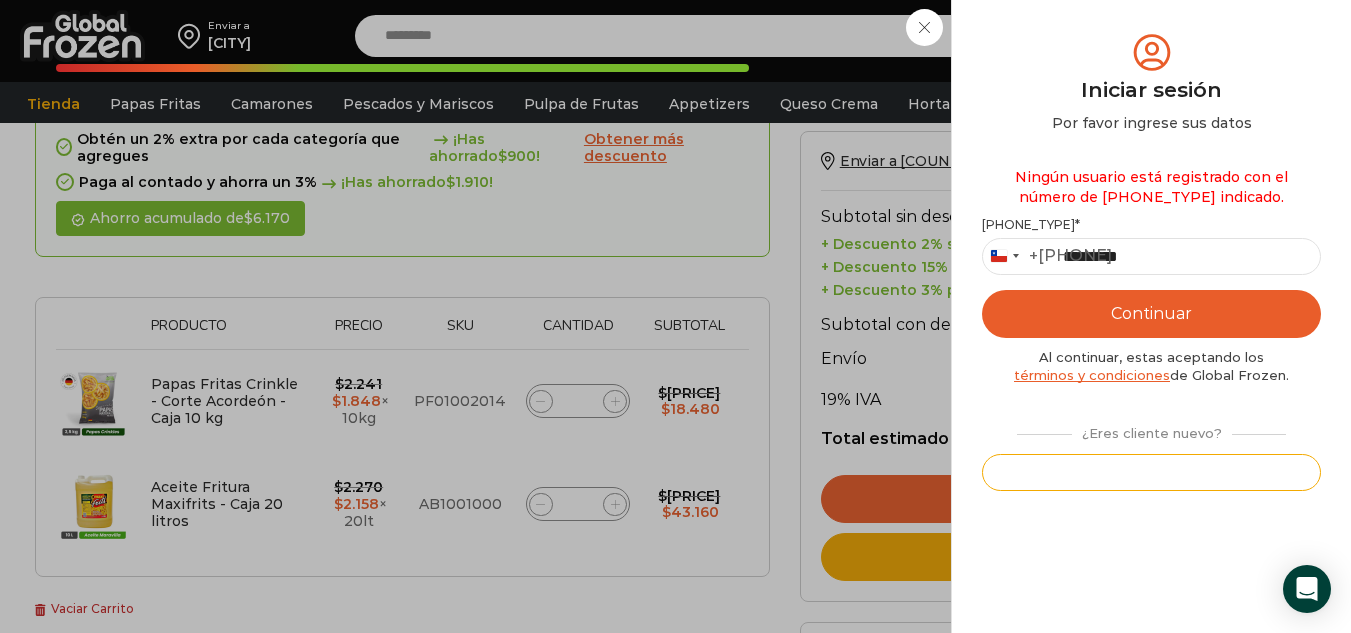 click on "Registrarse" at bounding box center [1151, 472] 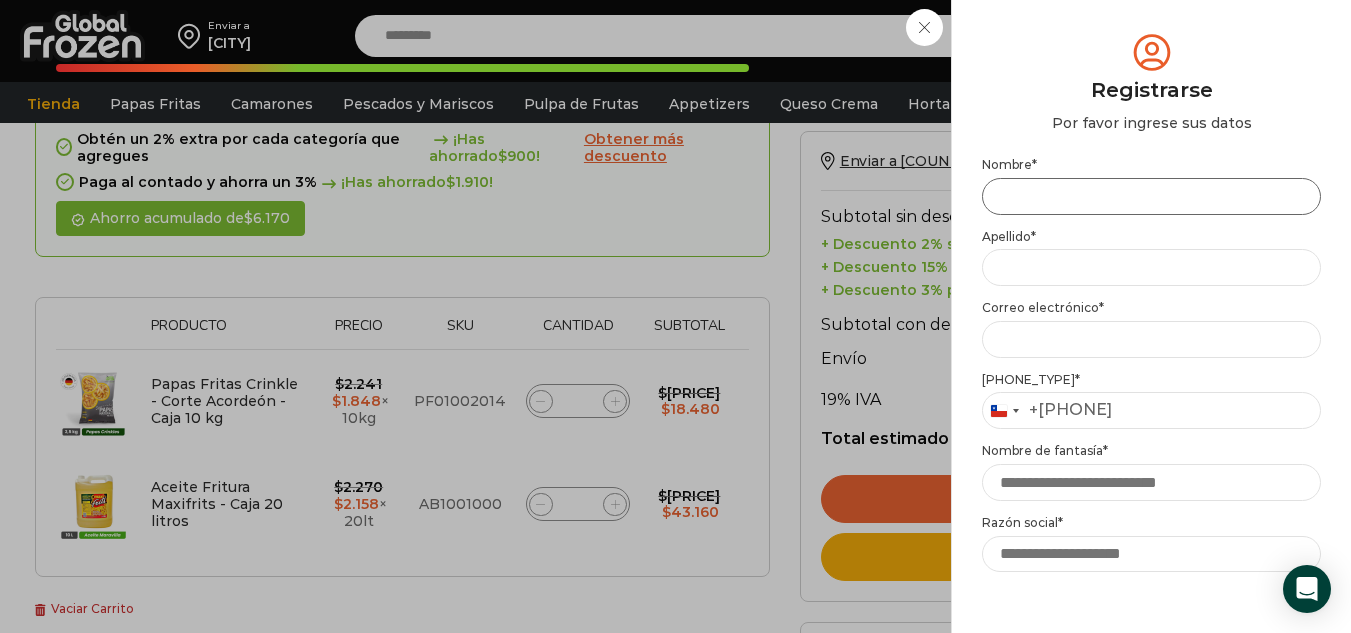 click on "Nombre  *" at bounding box center (1151, 196) 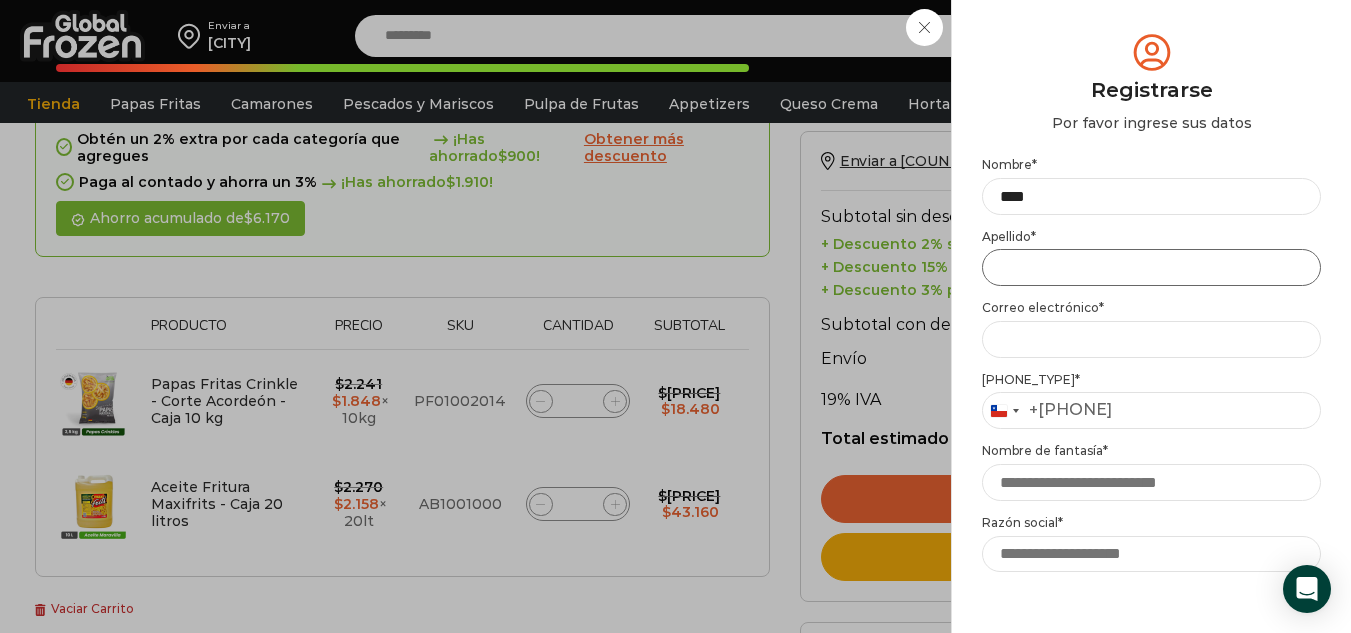 type on "*******" 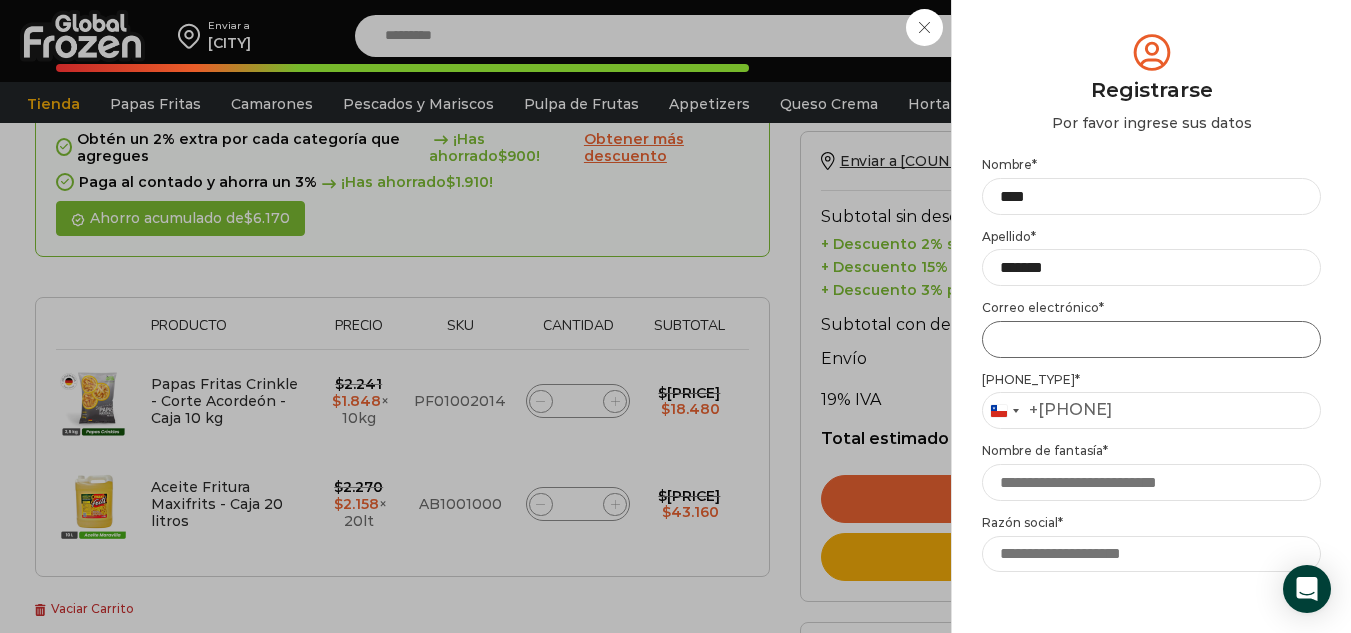 type on "**********" 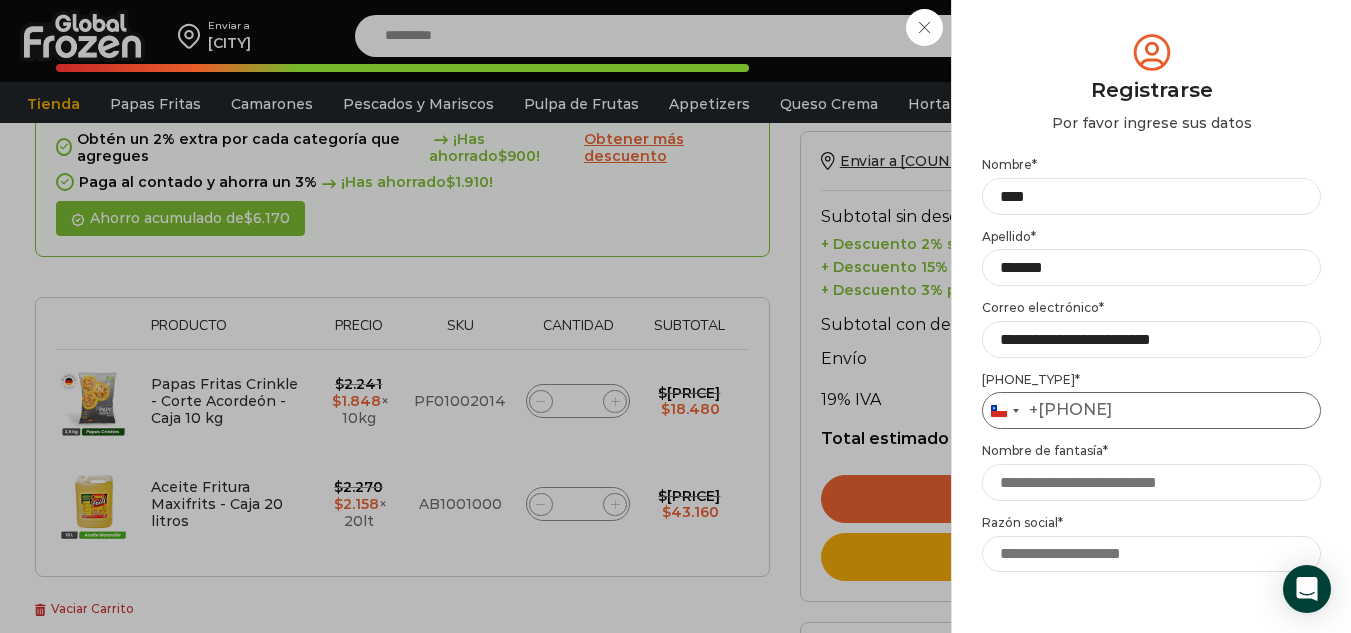 type on "*********" 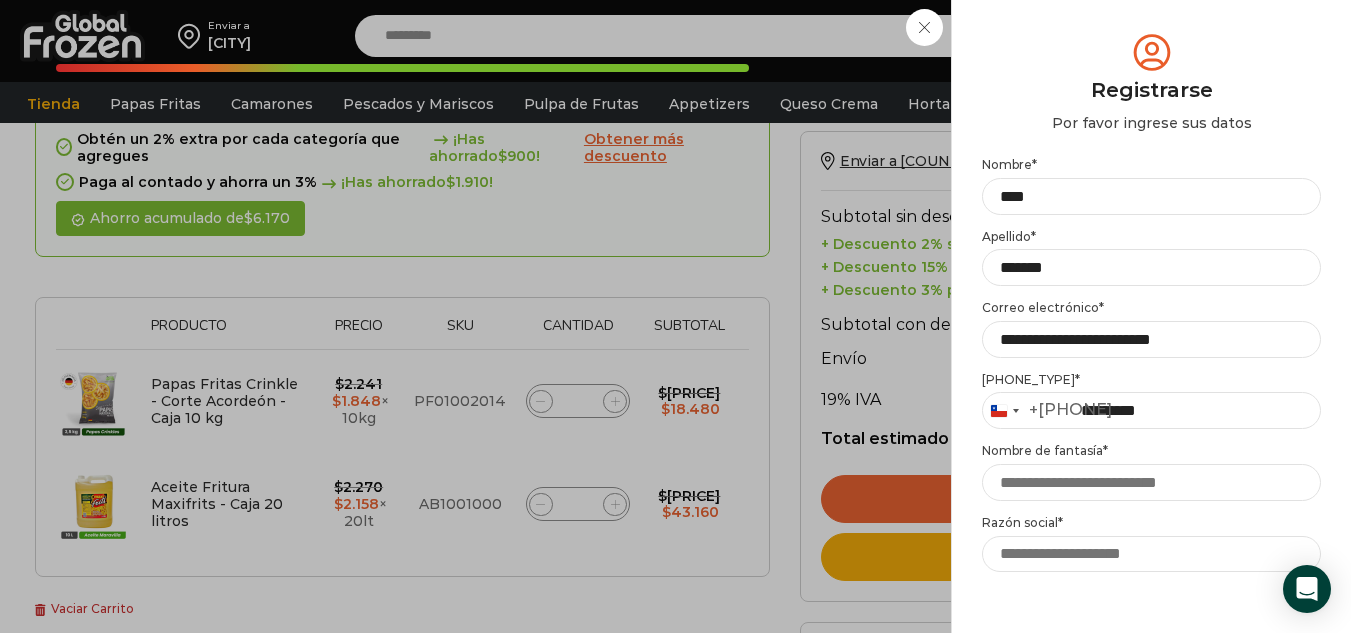 type on "**********" 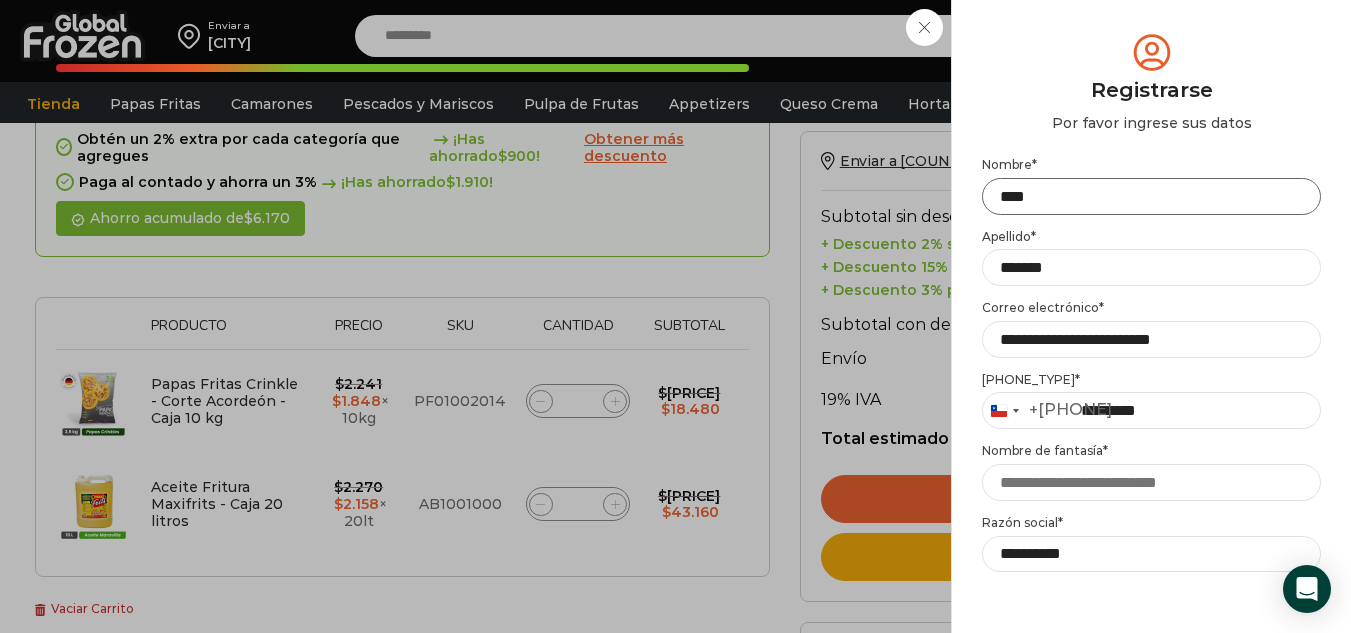 scroll, scrollTop: 100, scrollLeft: 0, axis: vertical 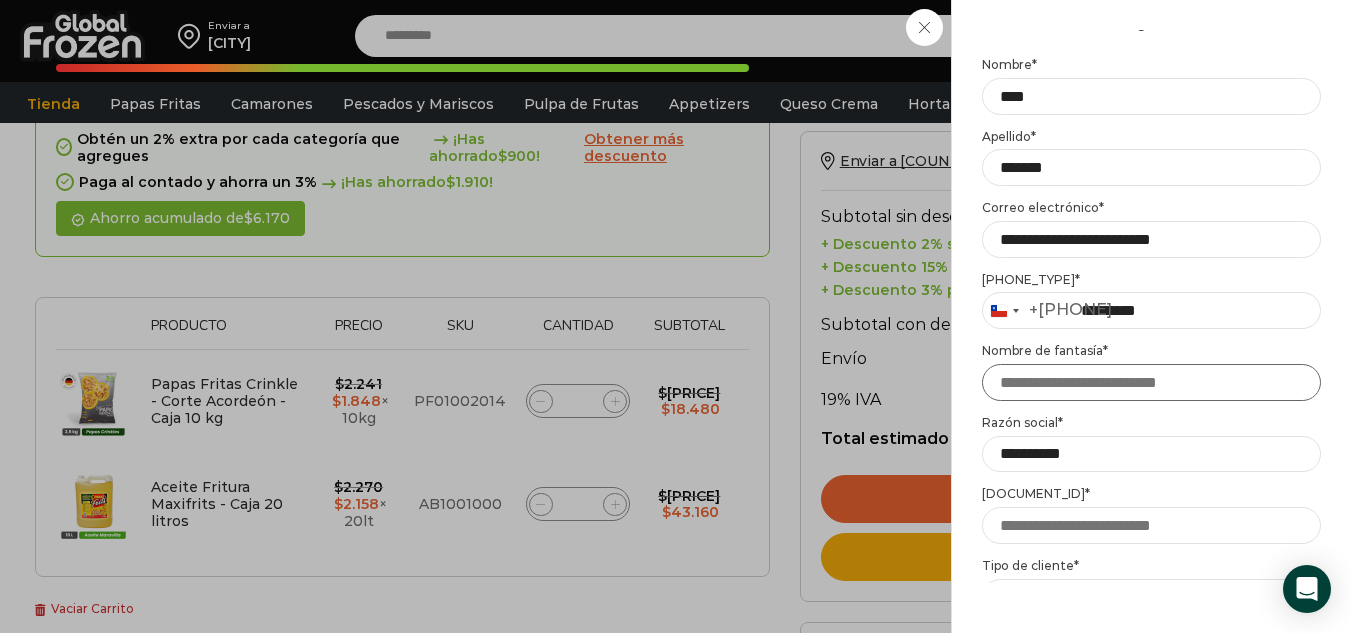click on "Nombre de fantasía  *" at bounding box center (1151, 382) 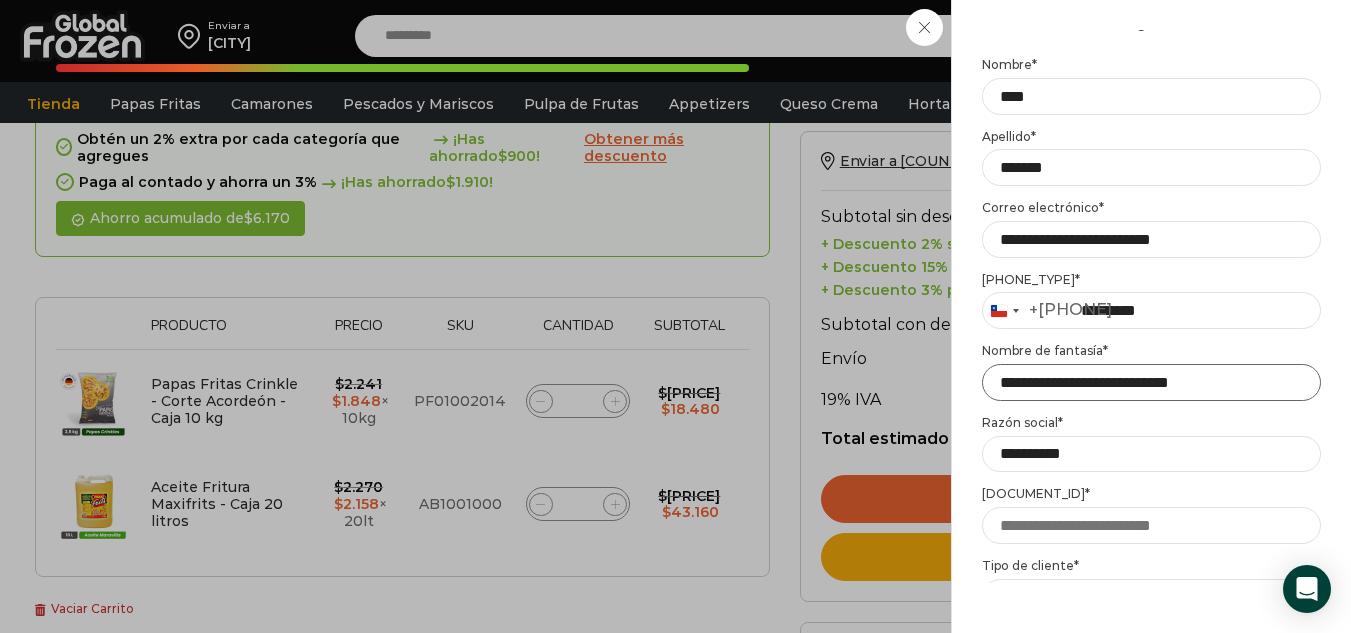 scroll, scrollTop: 200, scrollLeft: 0, axis: vertical 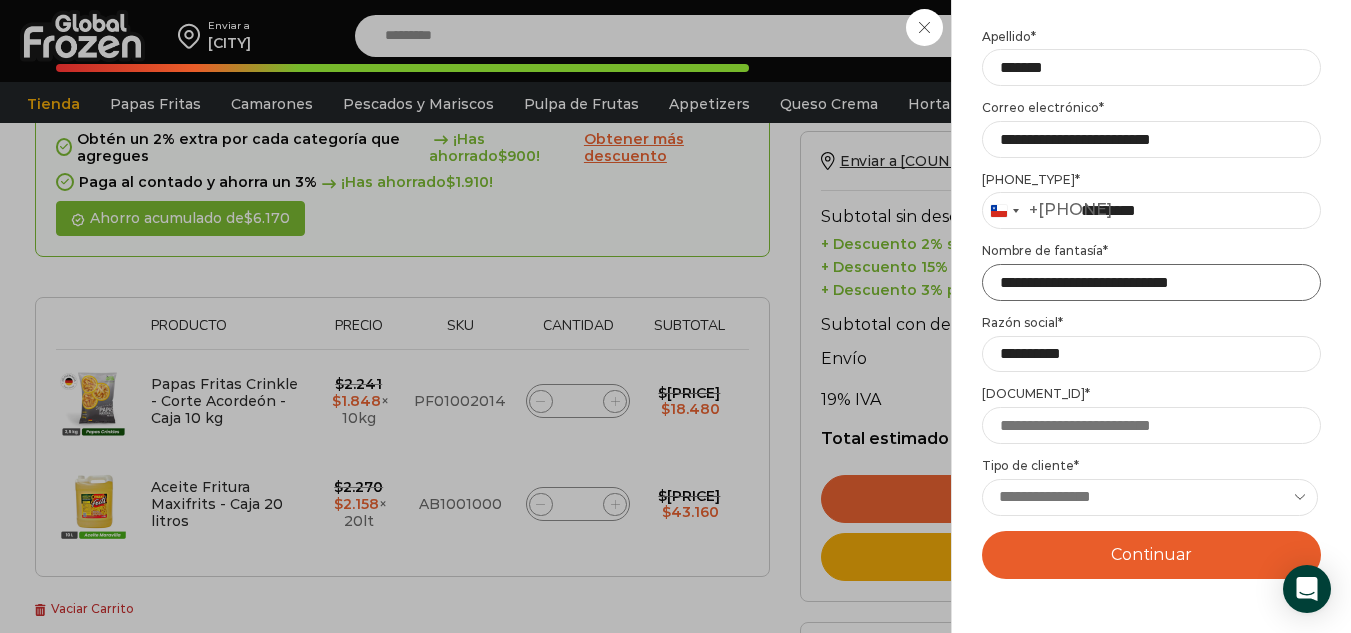 type on "**********" 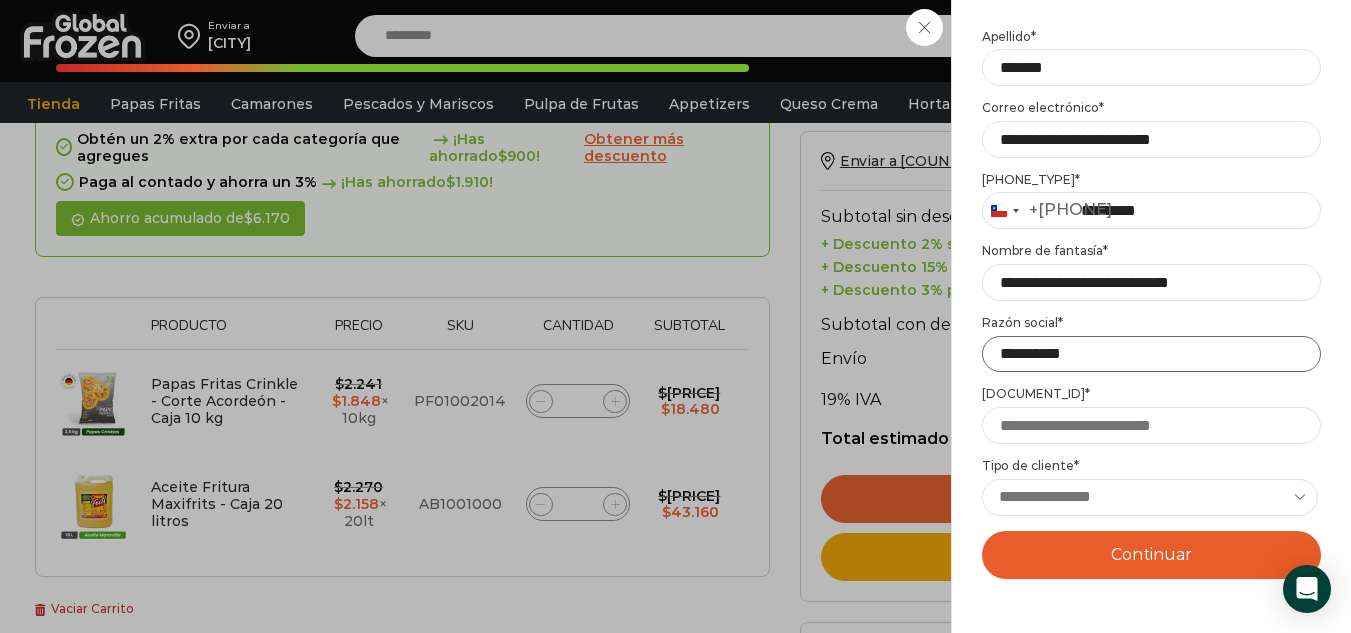 click on "**********" at bounding box center (1151, 354) 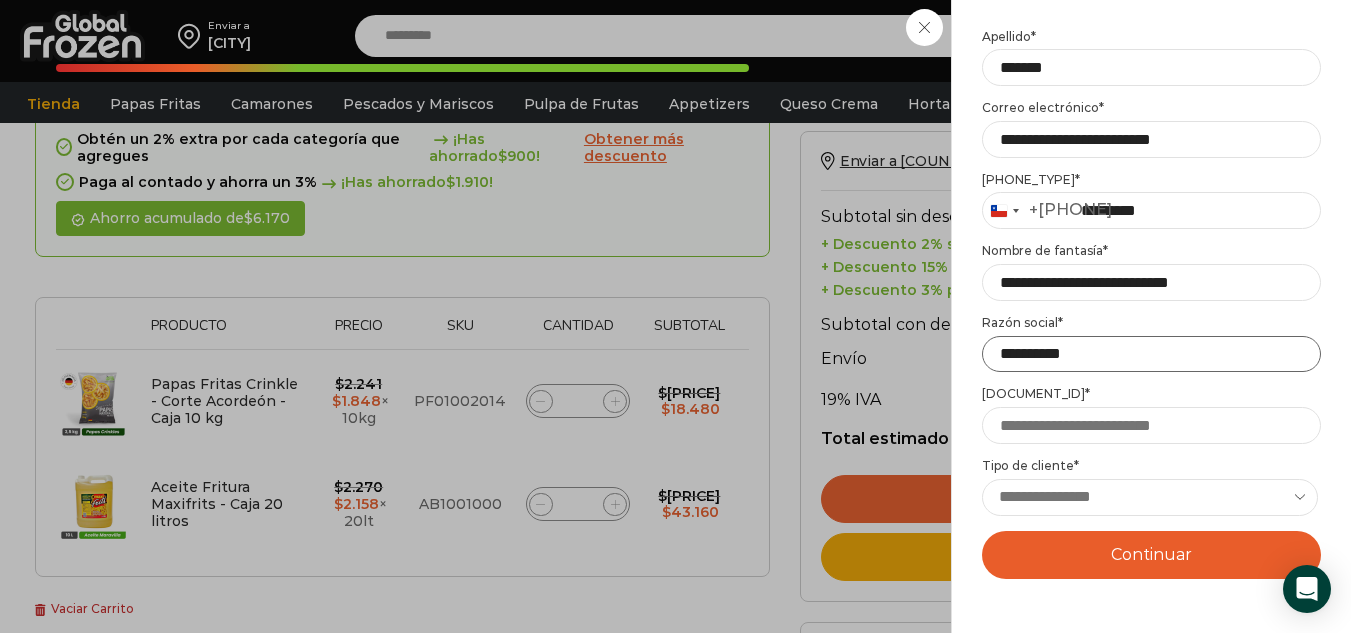drag, startPoint x: 1132, startPoint y: 357, endPoint x: 907, endPoint y: 382, distance: 226.38463 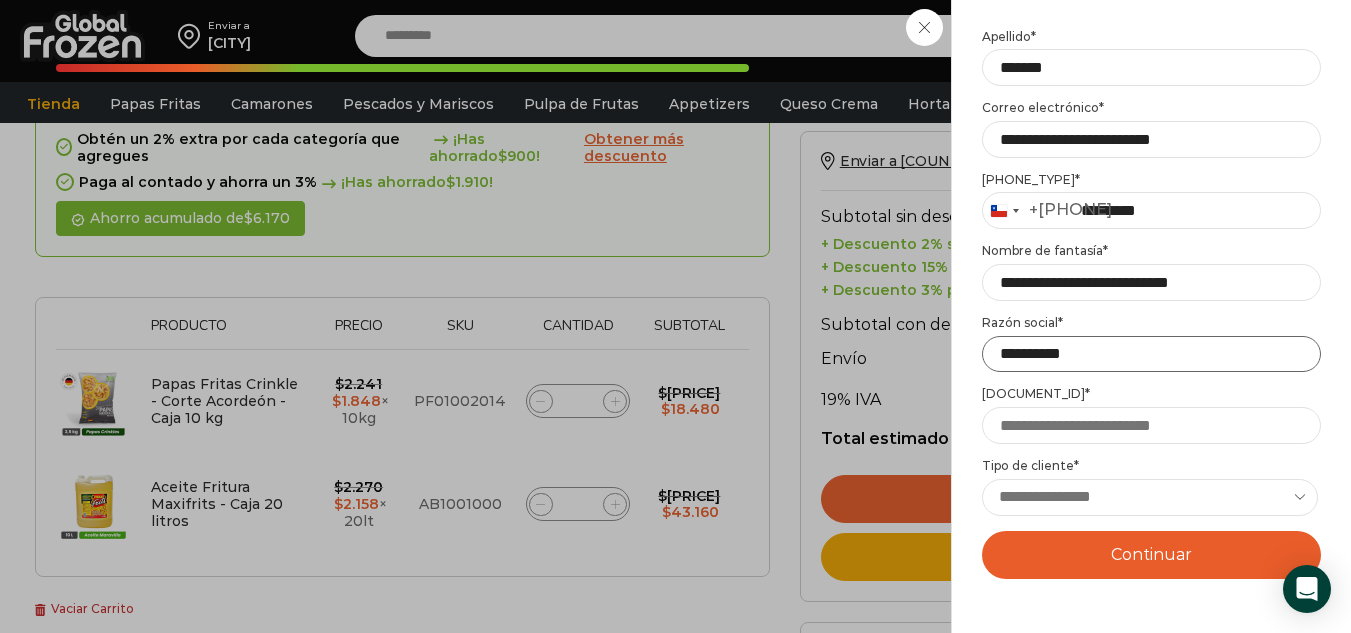 click on "Iniciar sesión
Mi cuenta
Login
Register
Iniciar sesión
Por favor ingrese sus datos
Iniciar sesión
Se envió un mensaje de WhatsApp con el código de verificación a tu teléfono
* ." at bounding box center [1159, 36] 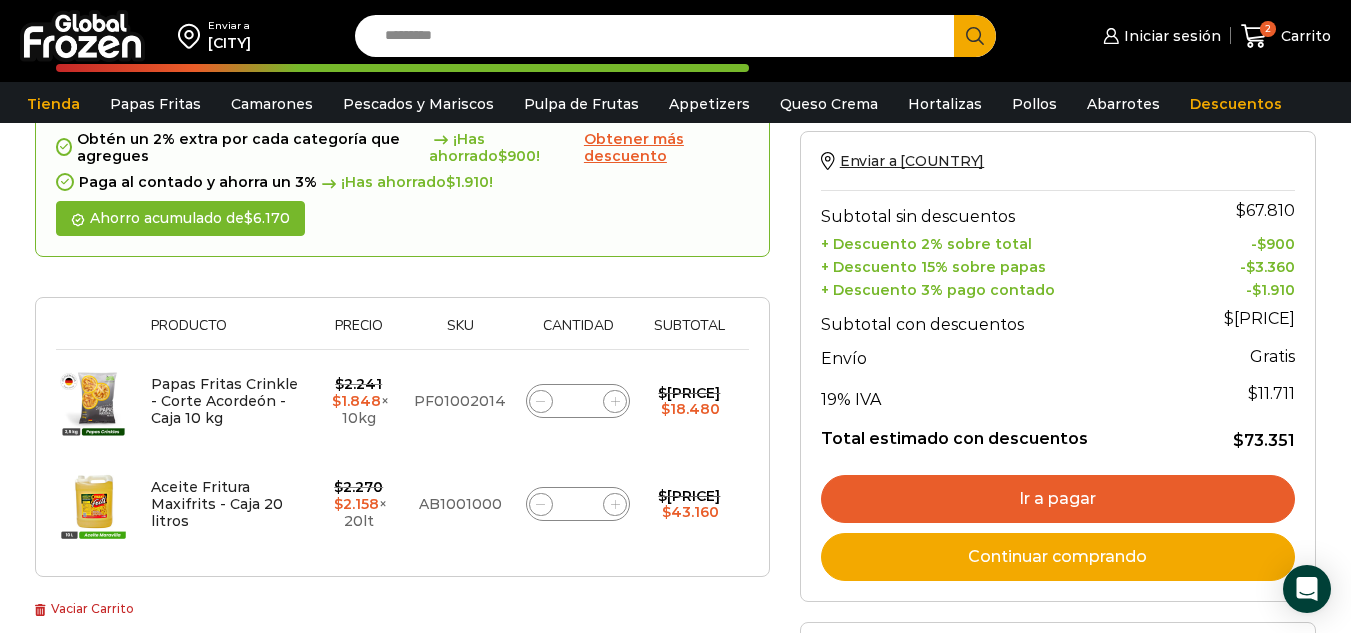 type on "**********" 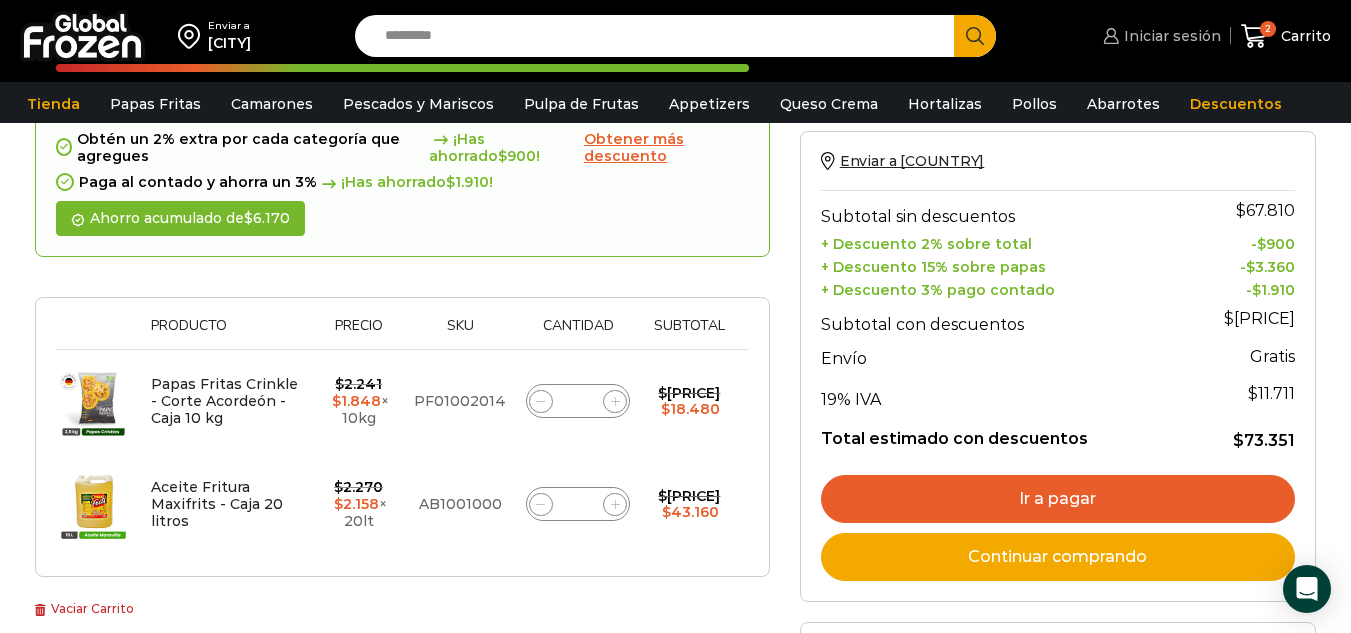 click on "Iniciar sesión" at bounding box center (1170, 36) 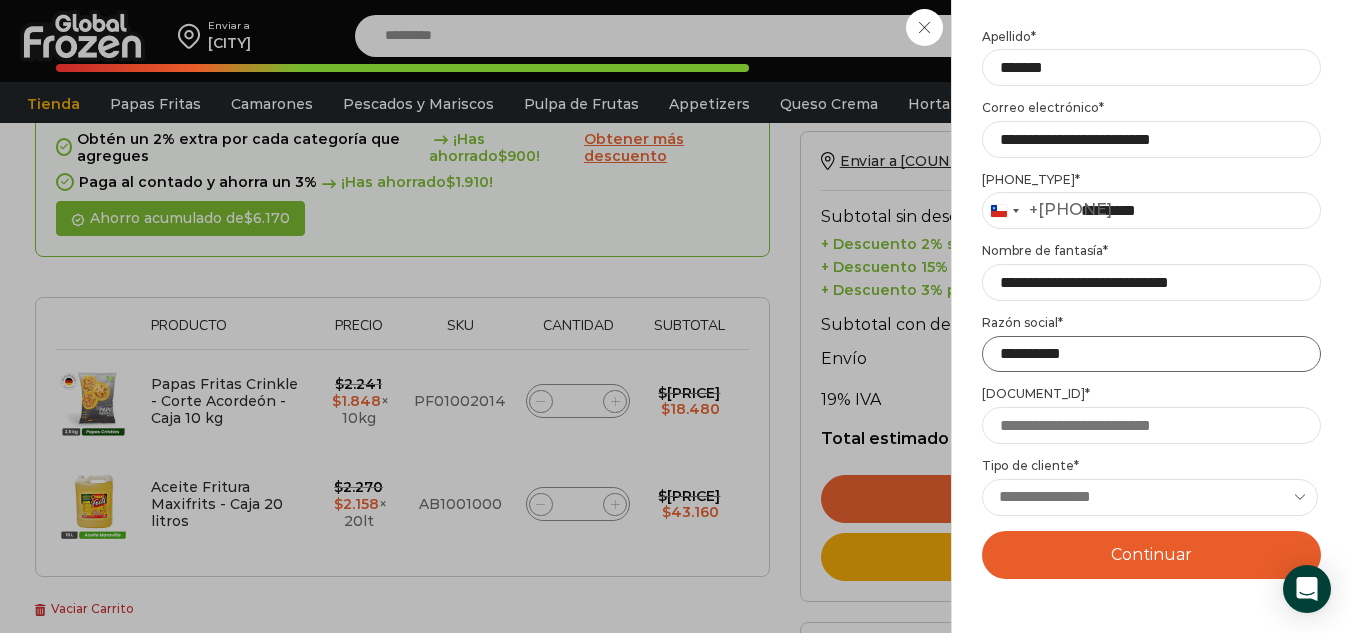 click on "**********" at bounding box center (1151, 354) 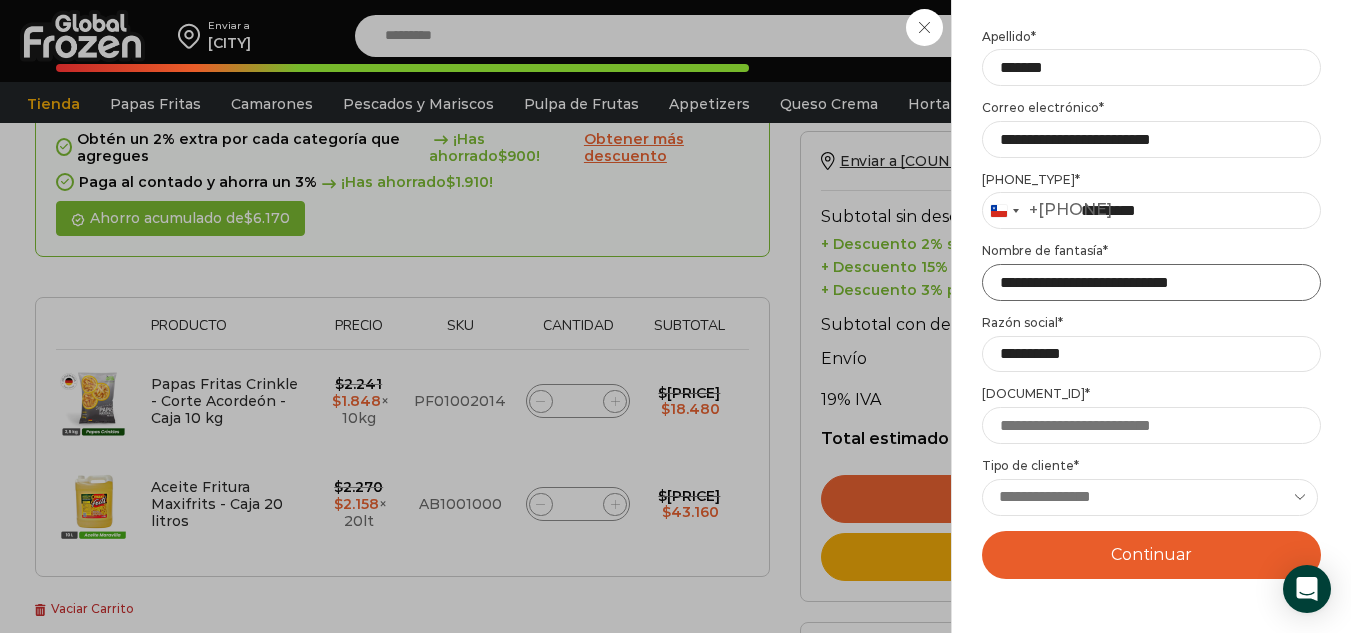 click on "**********" at bounding box center (1151, 282) 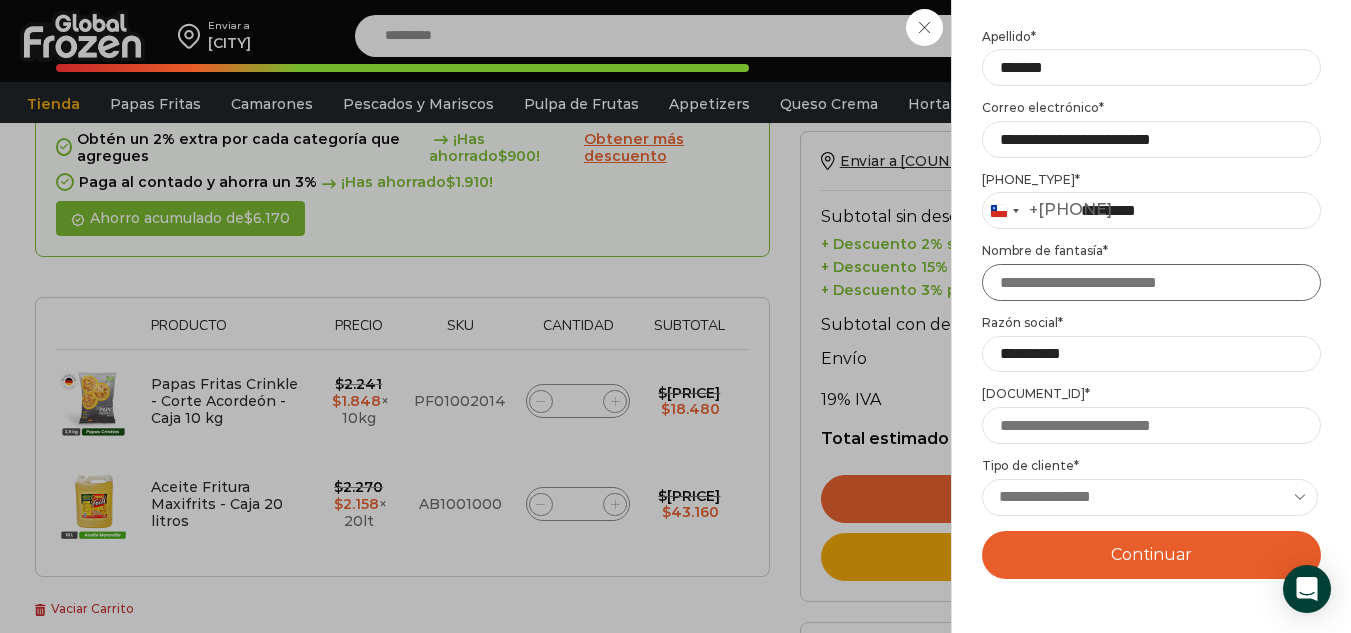 type 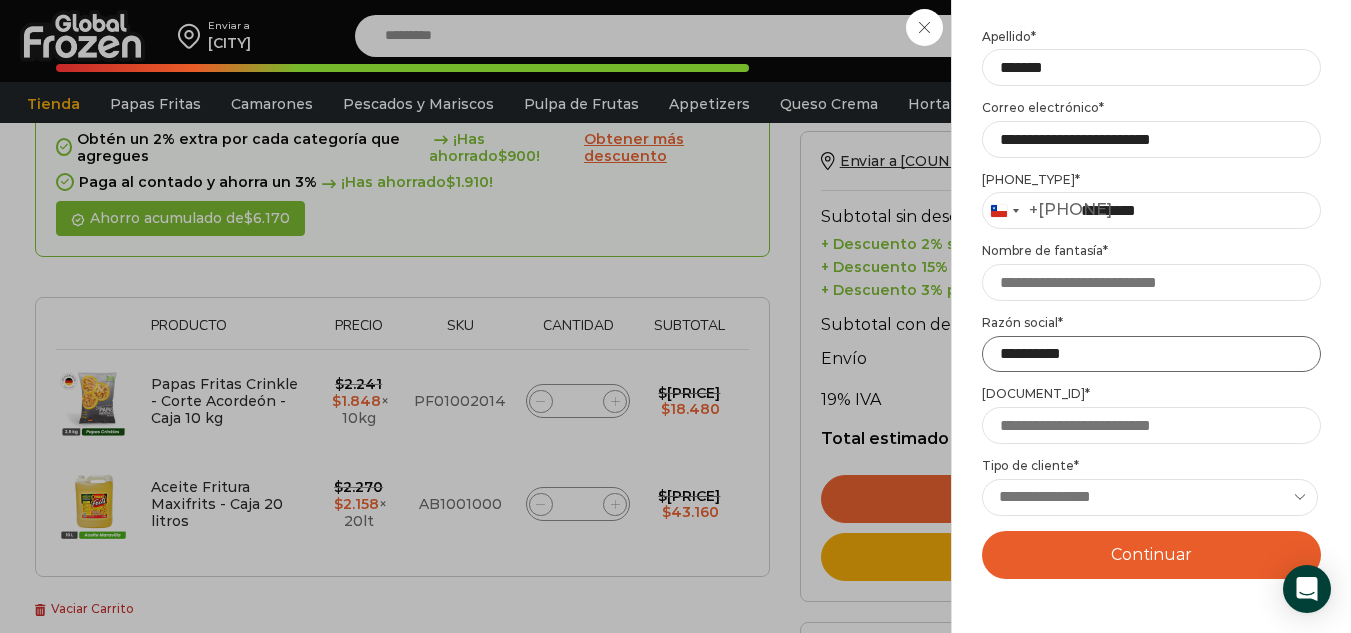 click on "**********" at bounding box center (1151, 354) 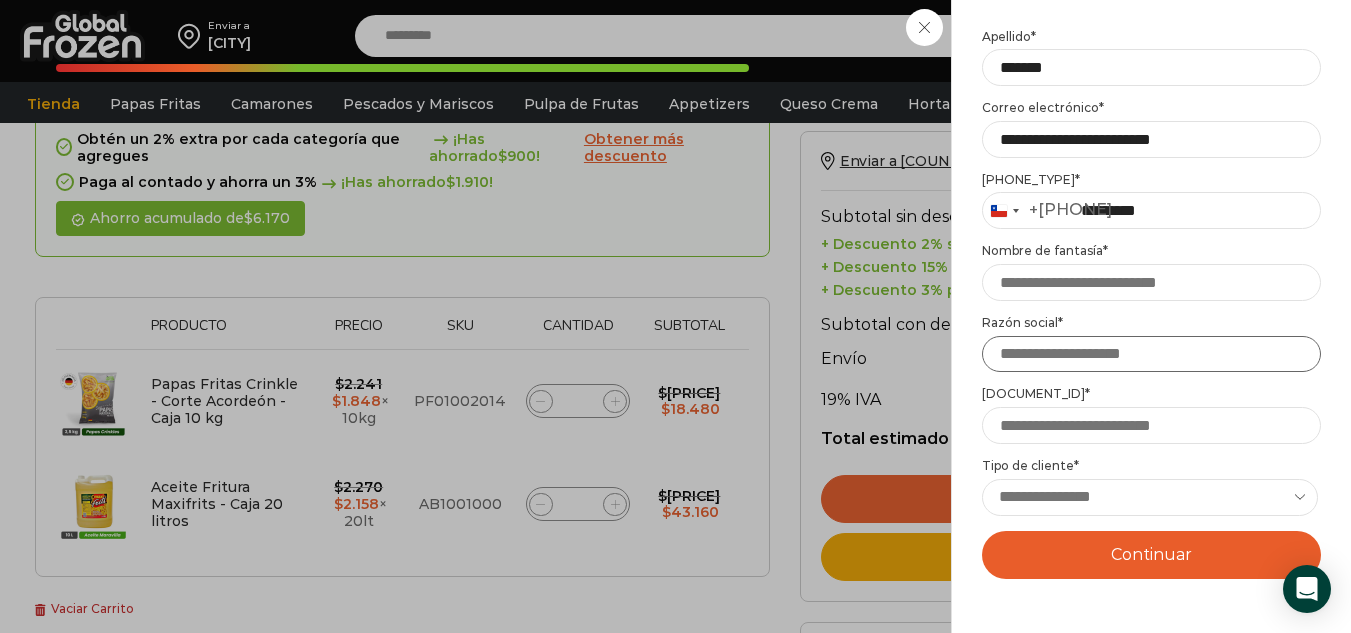 paste on "**********" 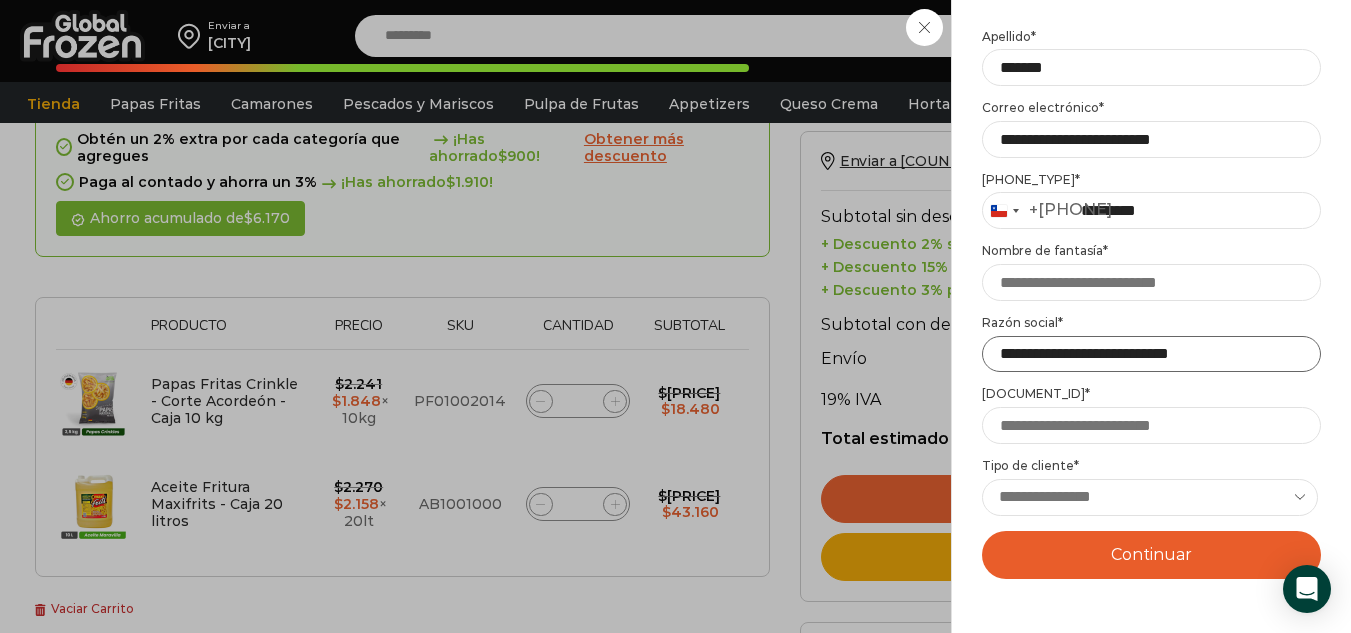 type on "**********" 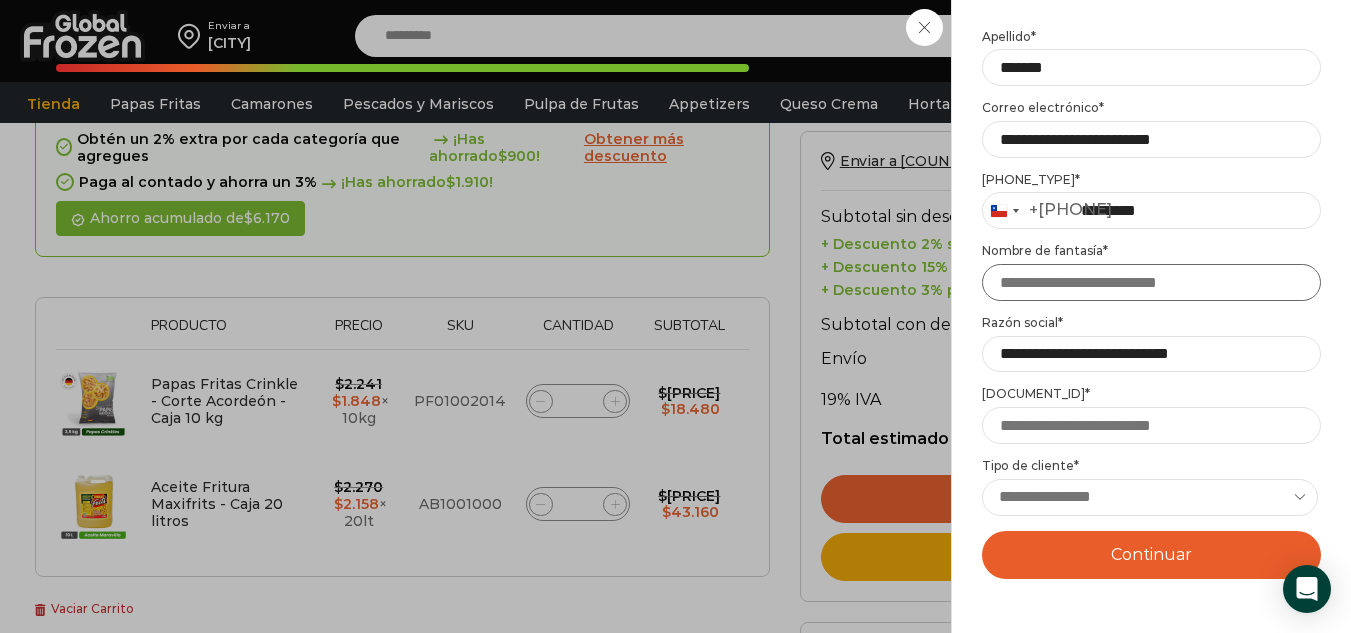 click on "Nombre de fantasía  *" at bounding box center (1151, 282) 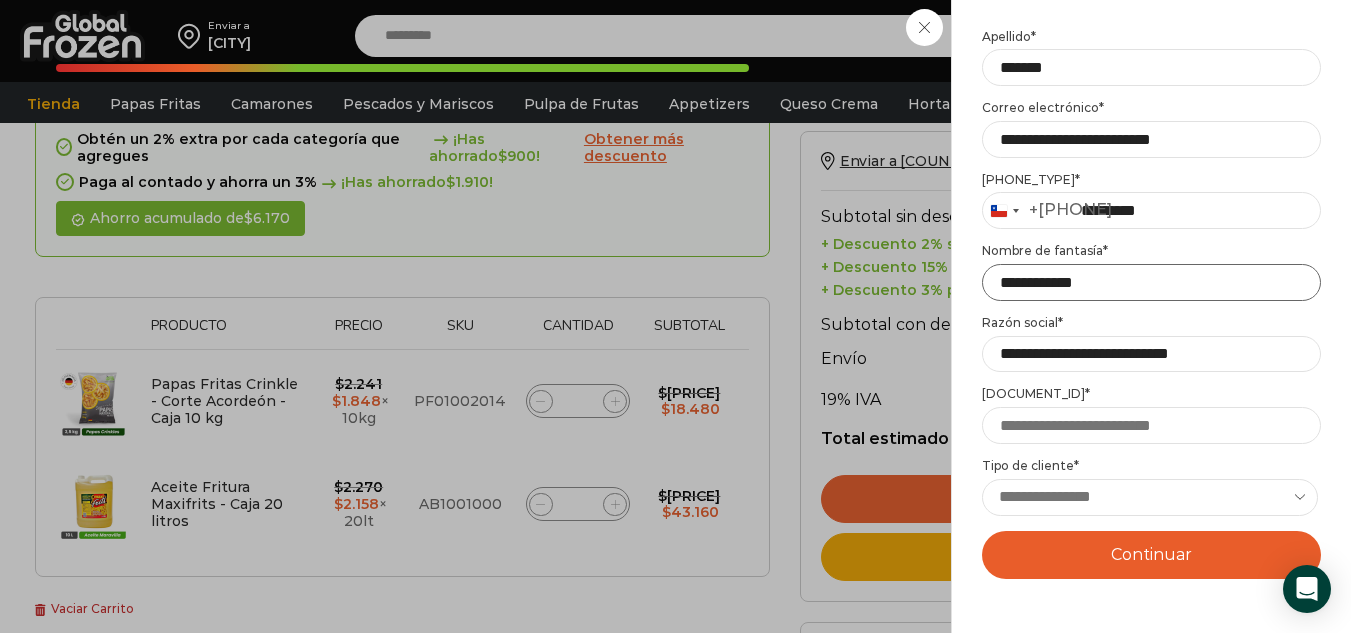 type on "**********" 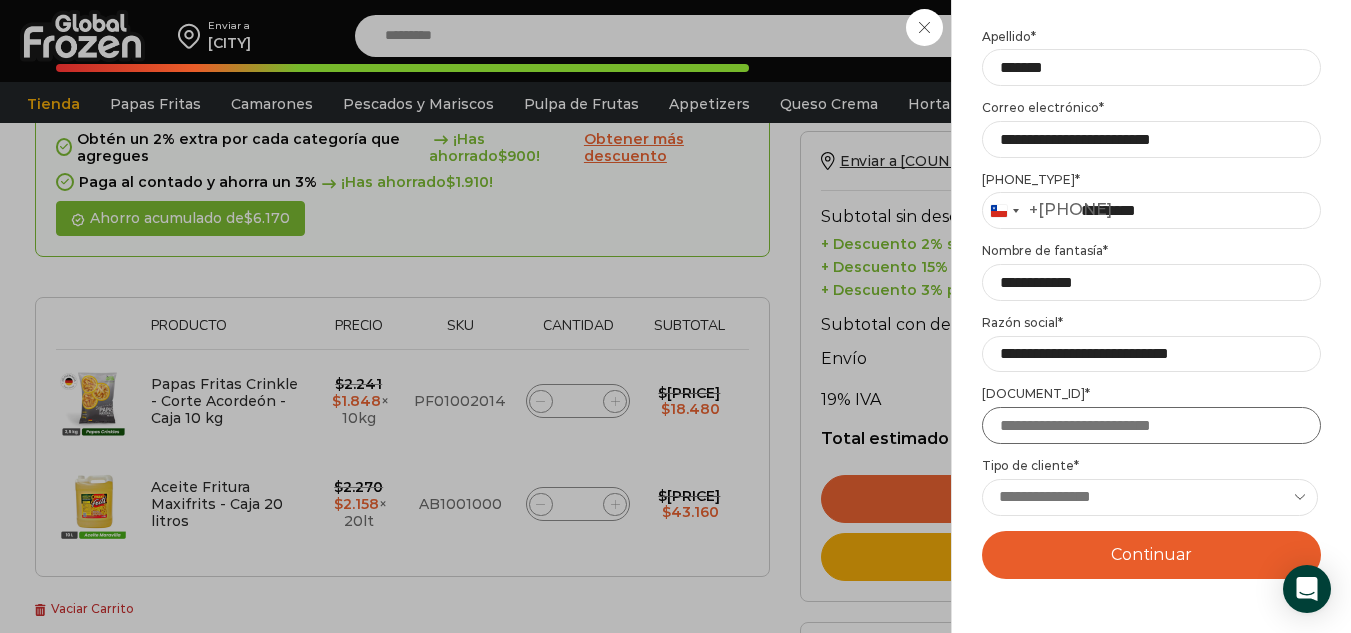 click on "RUT  *" at bounding box center [1151, 425] 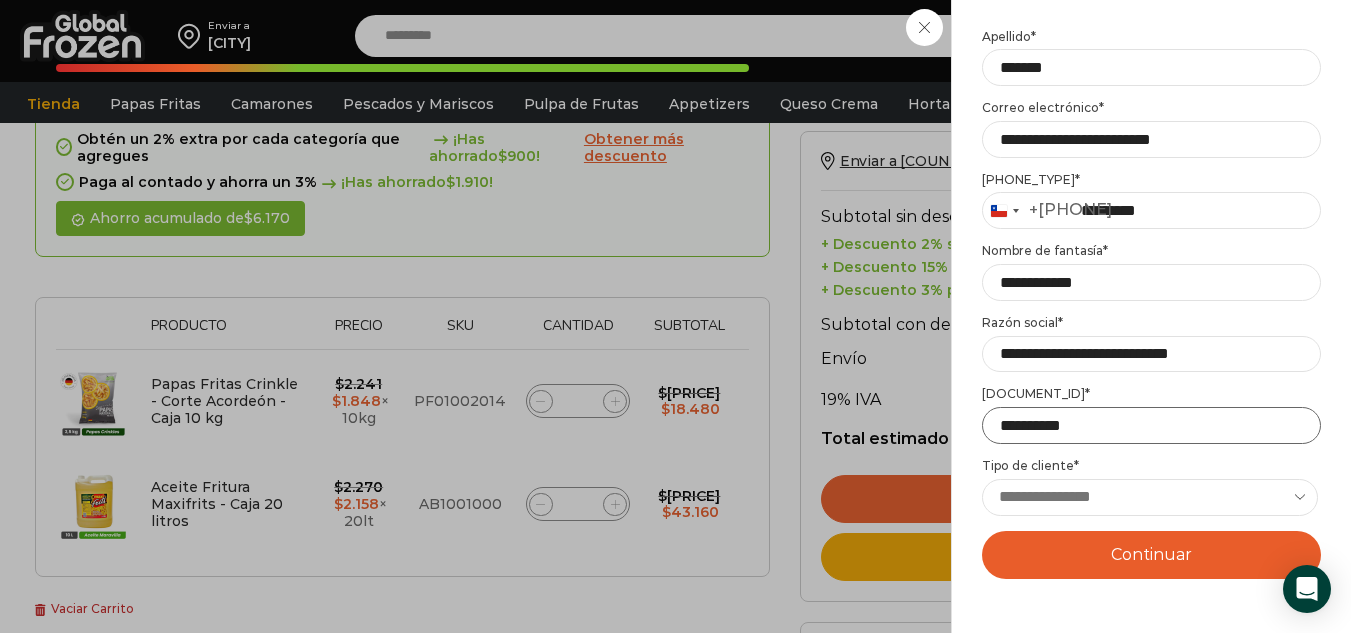 type on "**********" 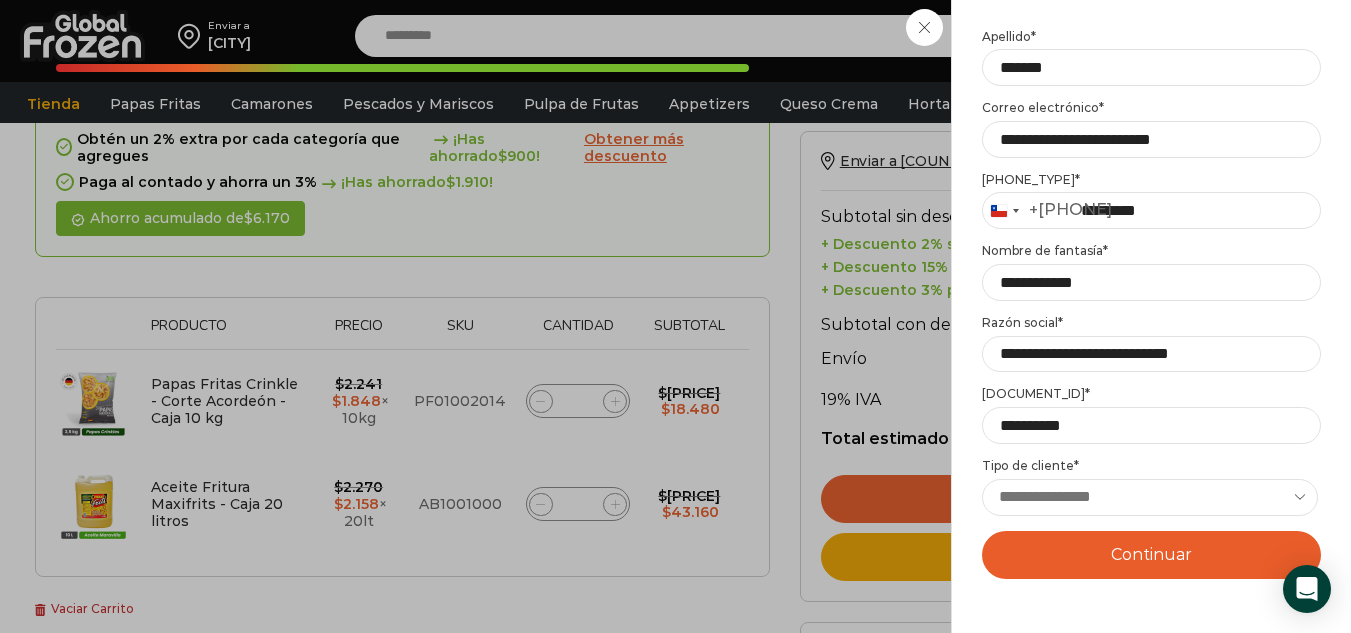 click on "**********" at bounding box center [1150, 497] 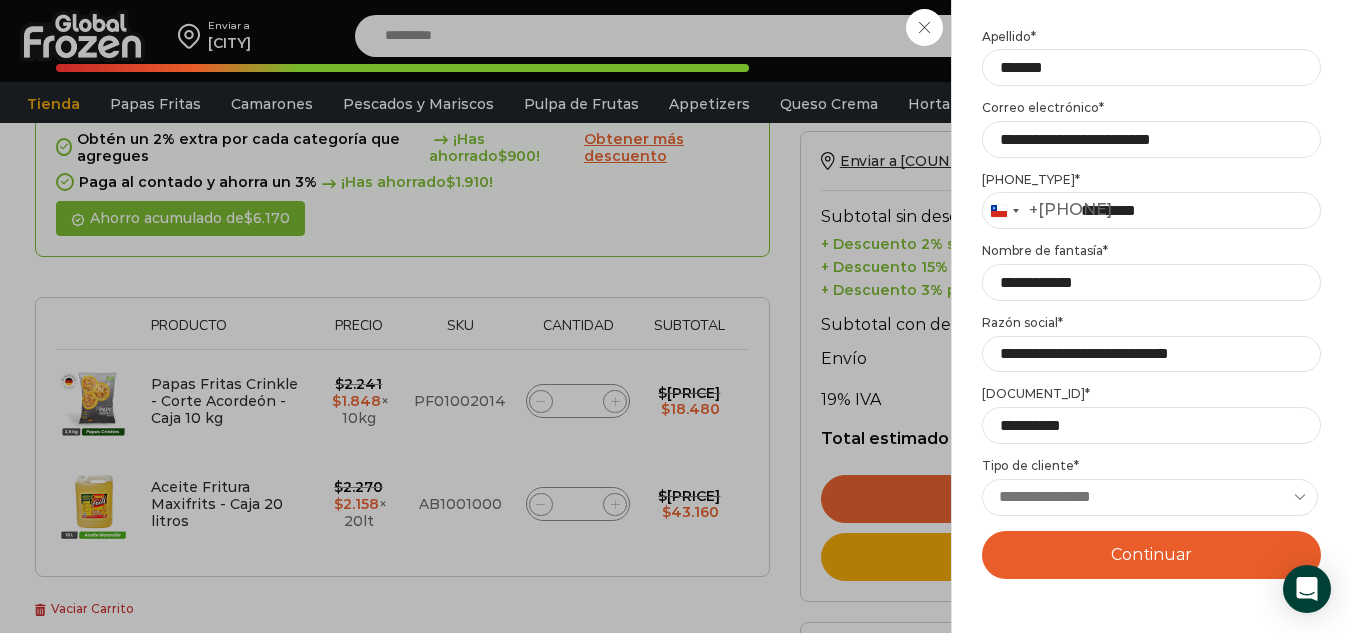 select on "******" 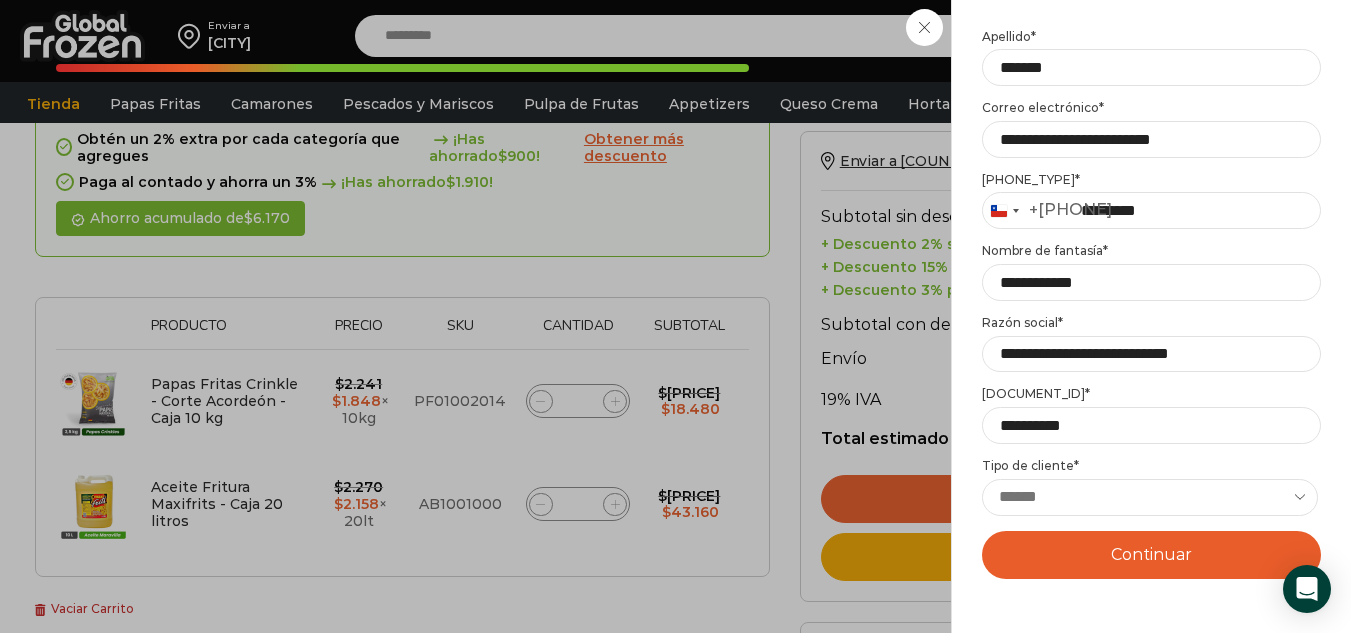 click on "**********" at bounding box center [1150, 497] 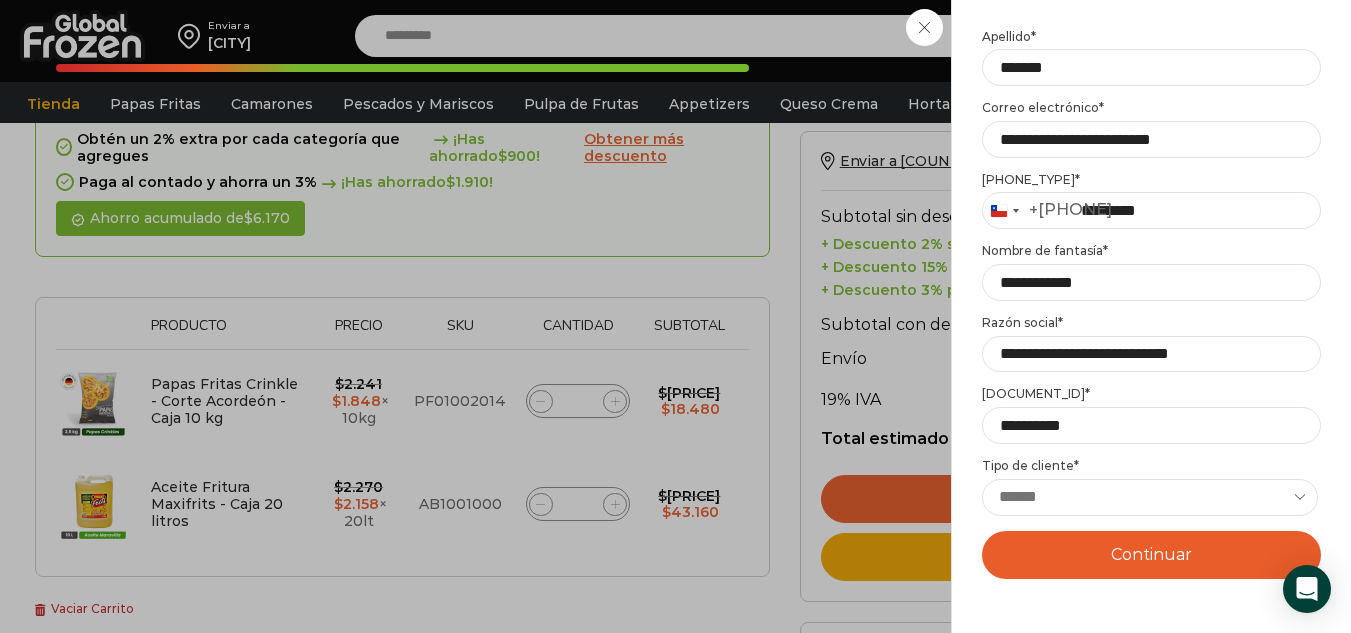 click on "Continuar" at bounding box center (1151, 555) 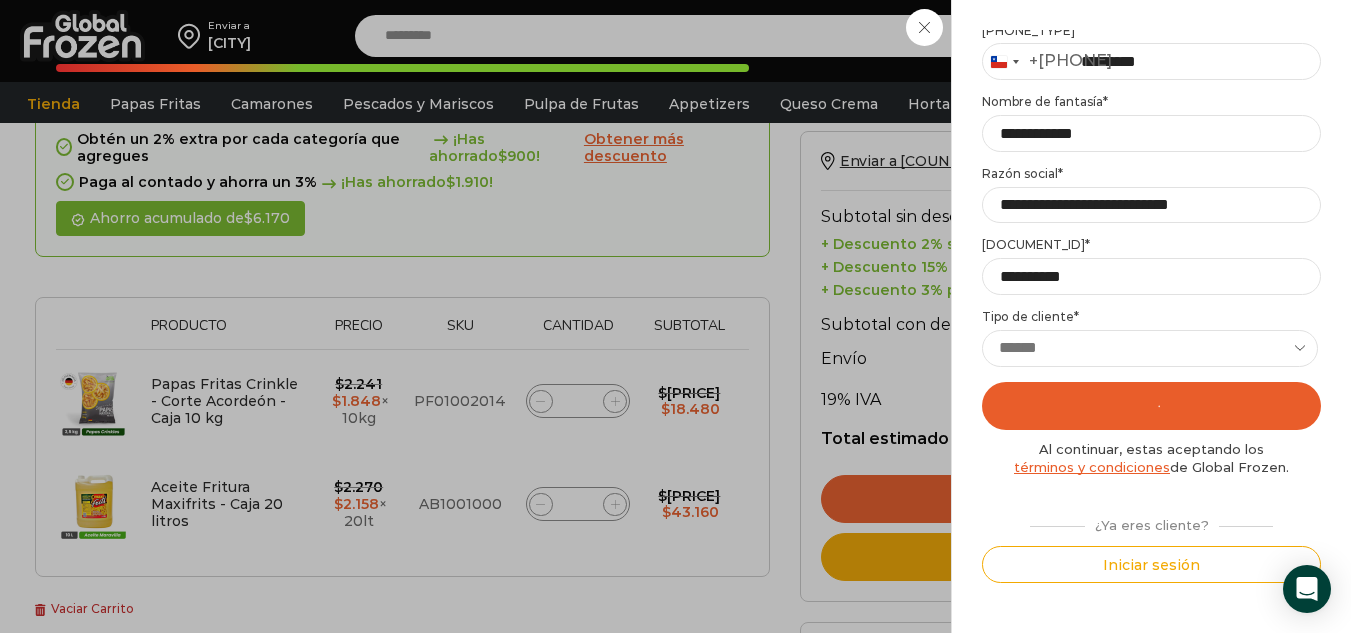 scroll, scrollTop: 0, scrollLeft: 0, axis: both 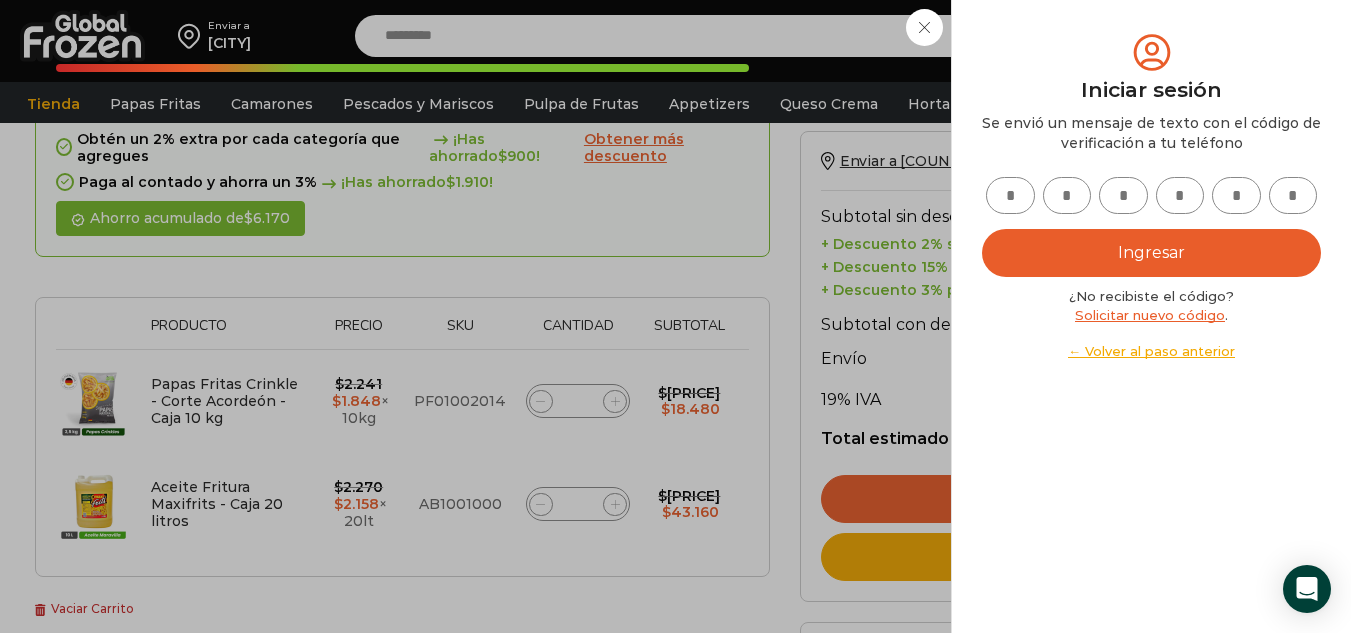 click on "Ingresar" at bounding box center (1151, 253) 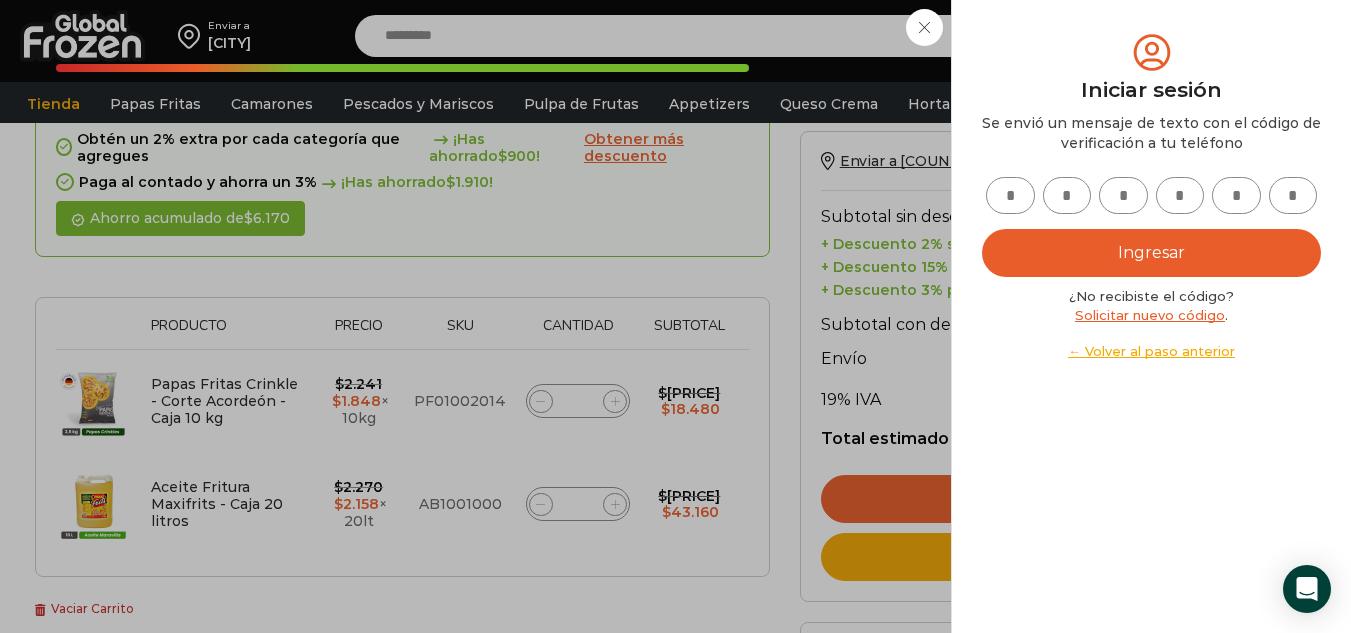 type on "*" 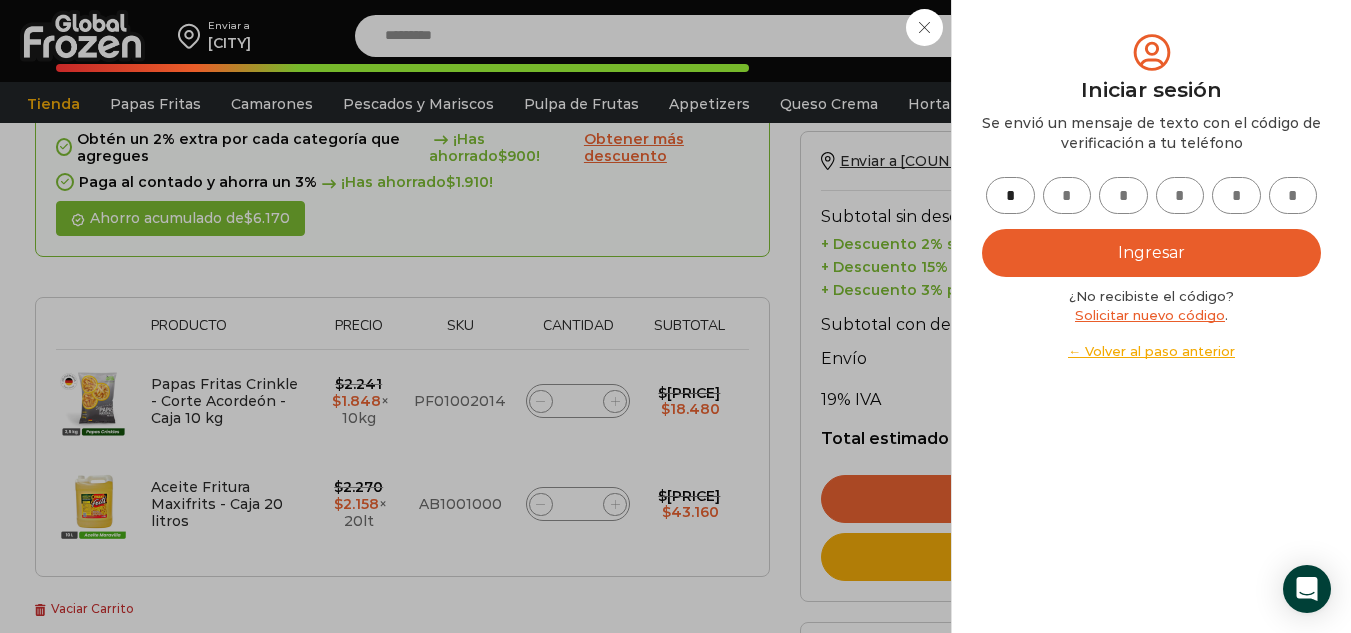 type on "*" 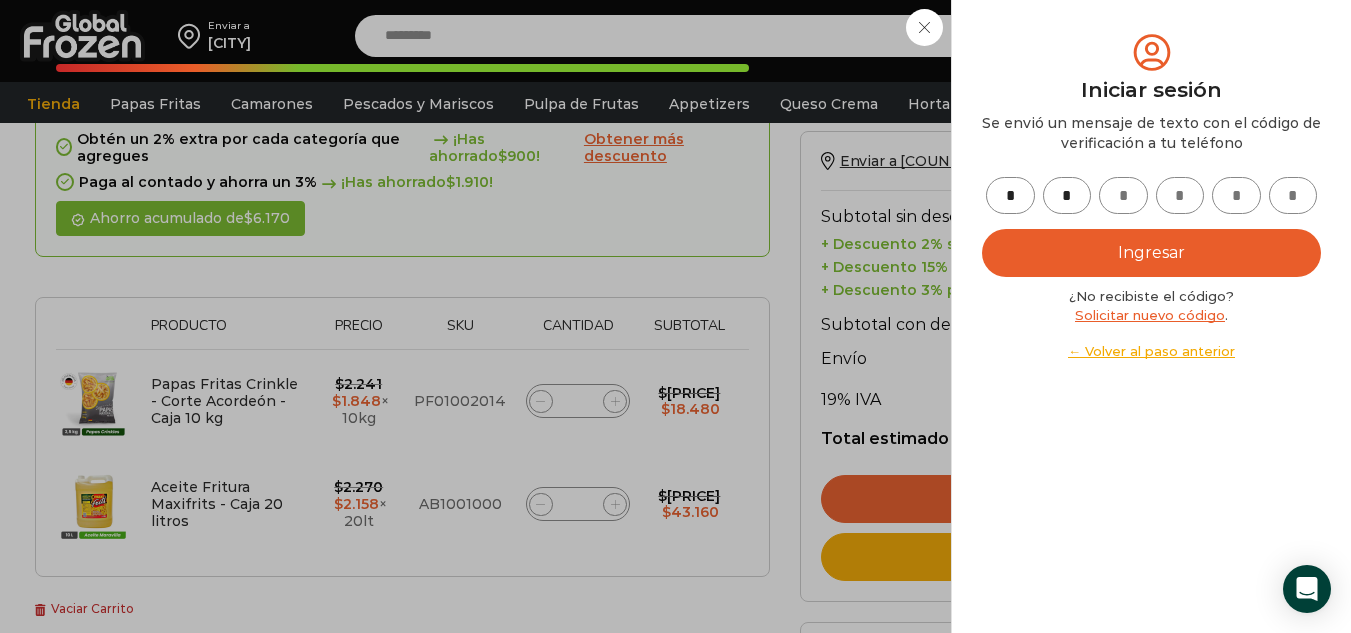 type on "*" 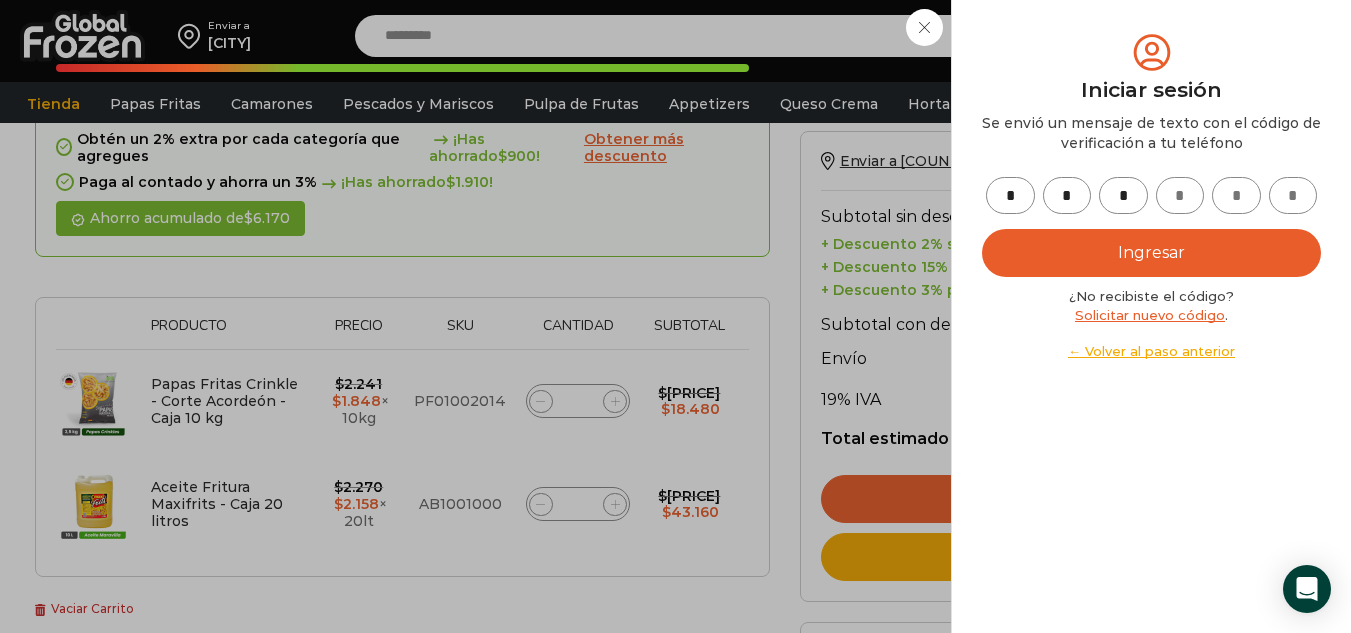 type on "*" 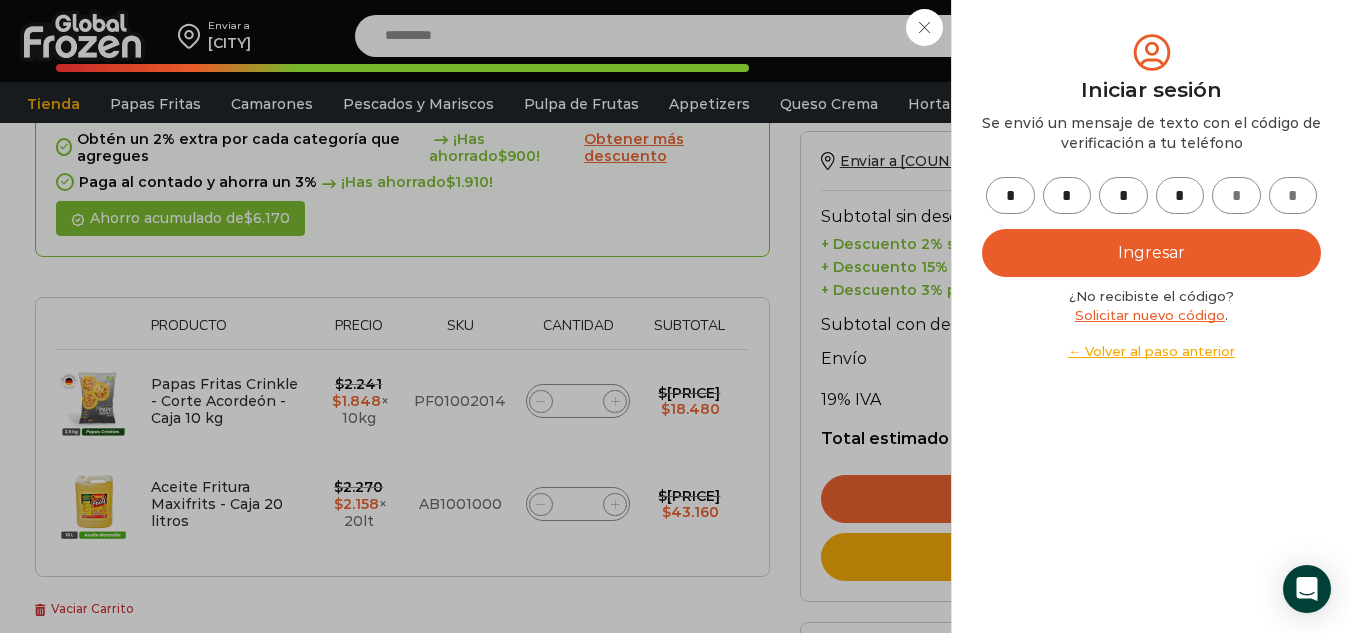 type on "*" 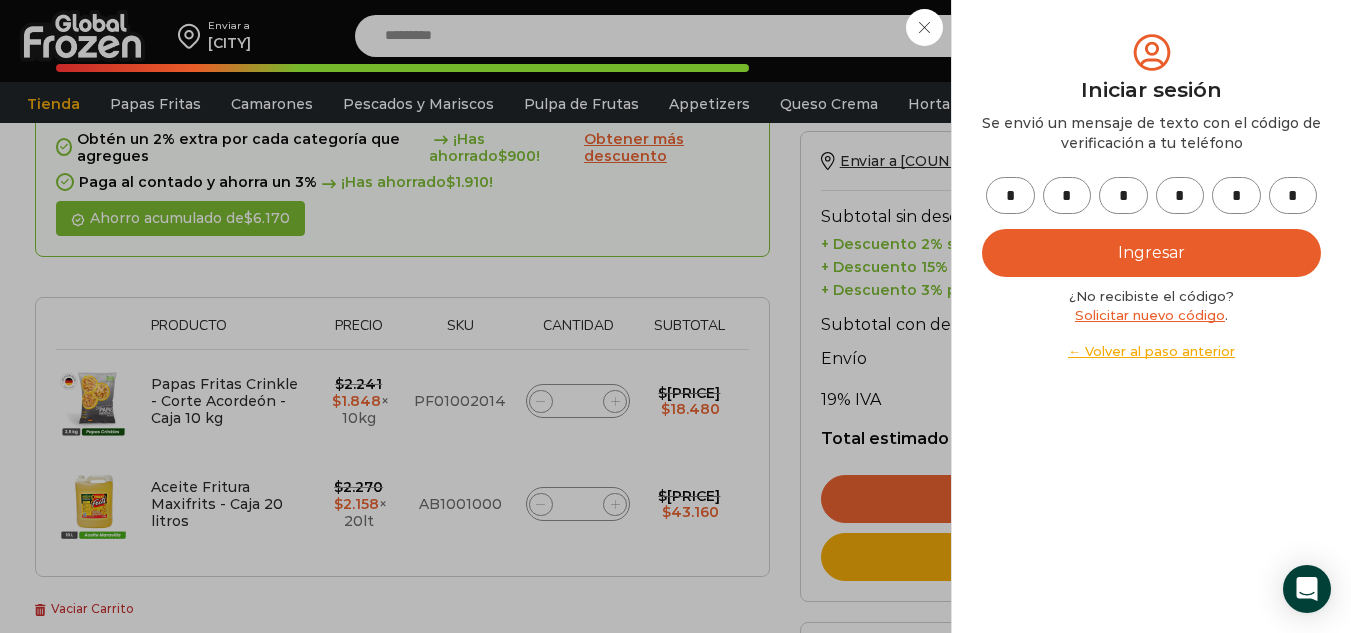 type on "*" 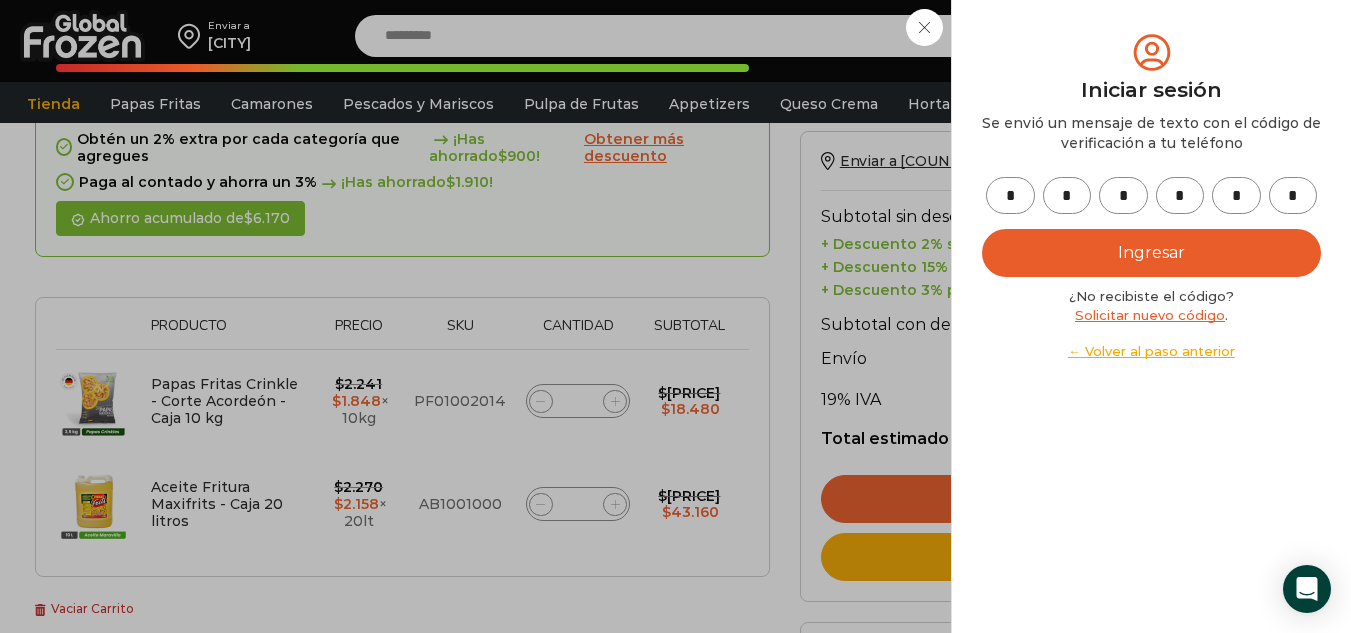 click on "Ingresar" at bounding box center (1151, 253) 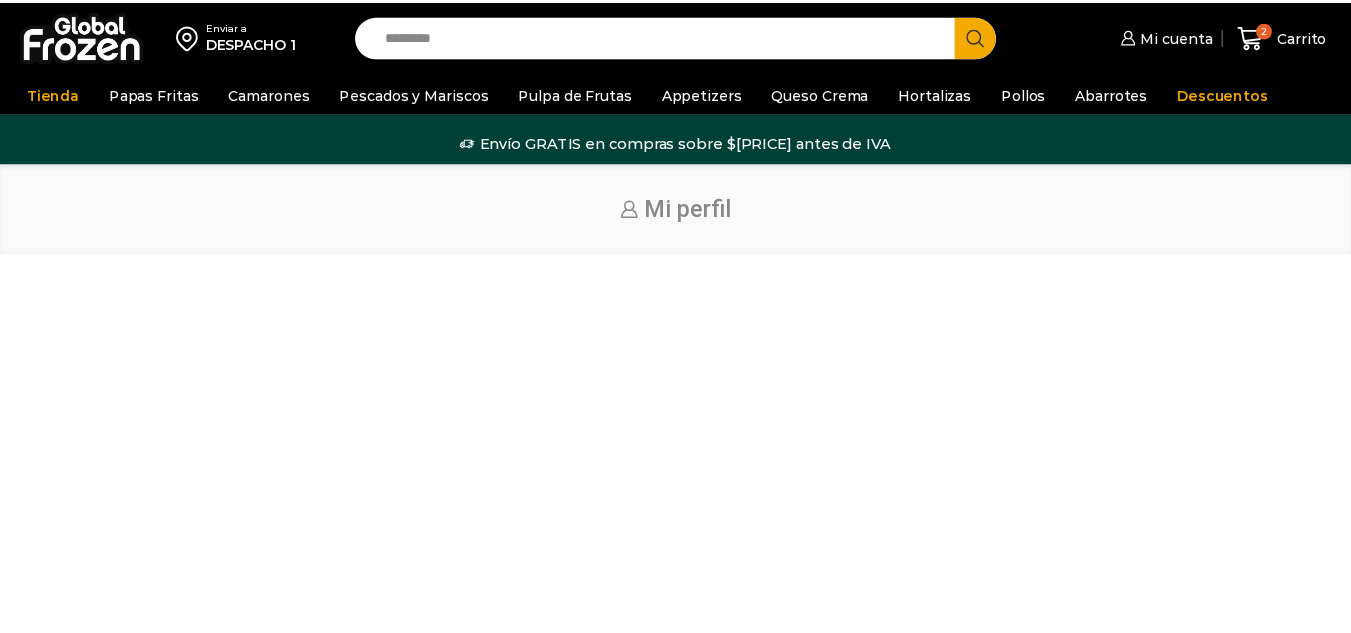 scroll, scrollTop: 0, scrollLeft: 0, axis: both 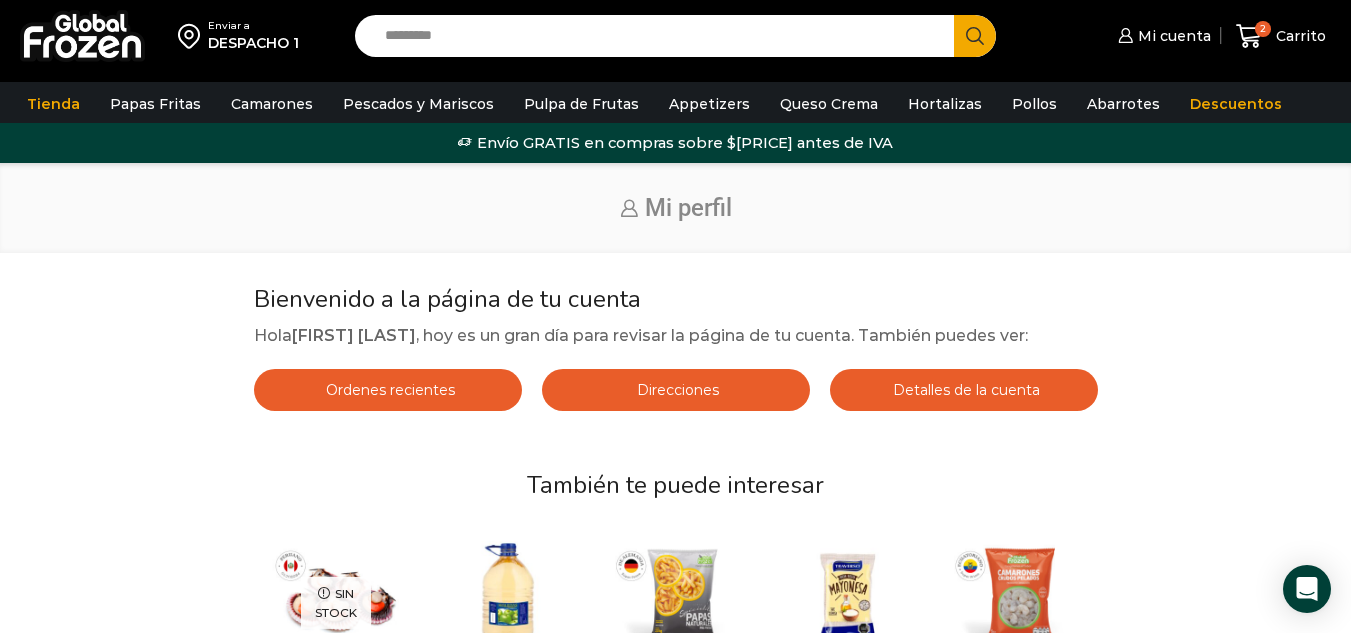 click on "Direcciones" at bounding box center [675, 390] 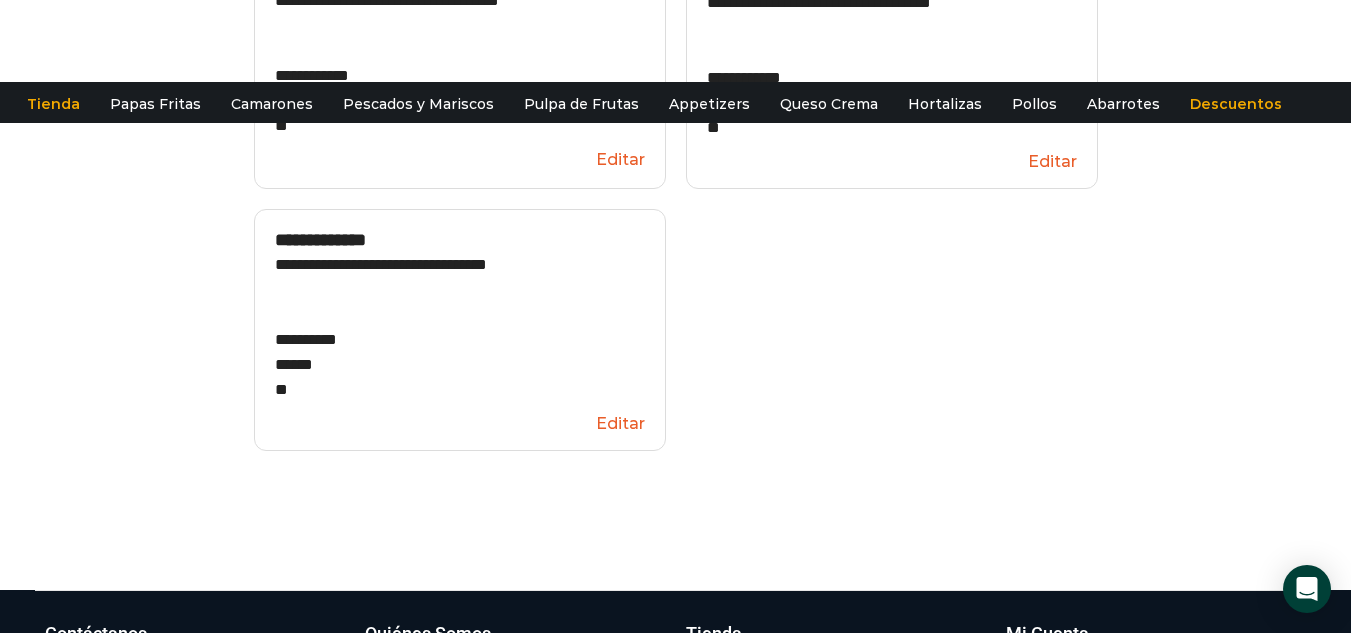 scroll, scrollTop: 0, scrollLeft: 0, axis: both 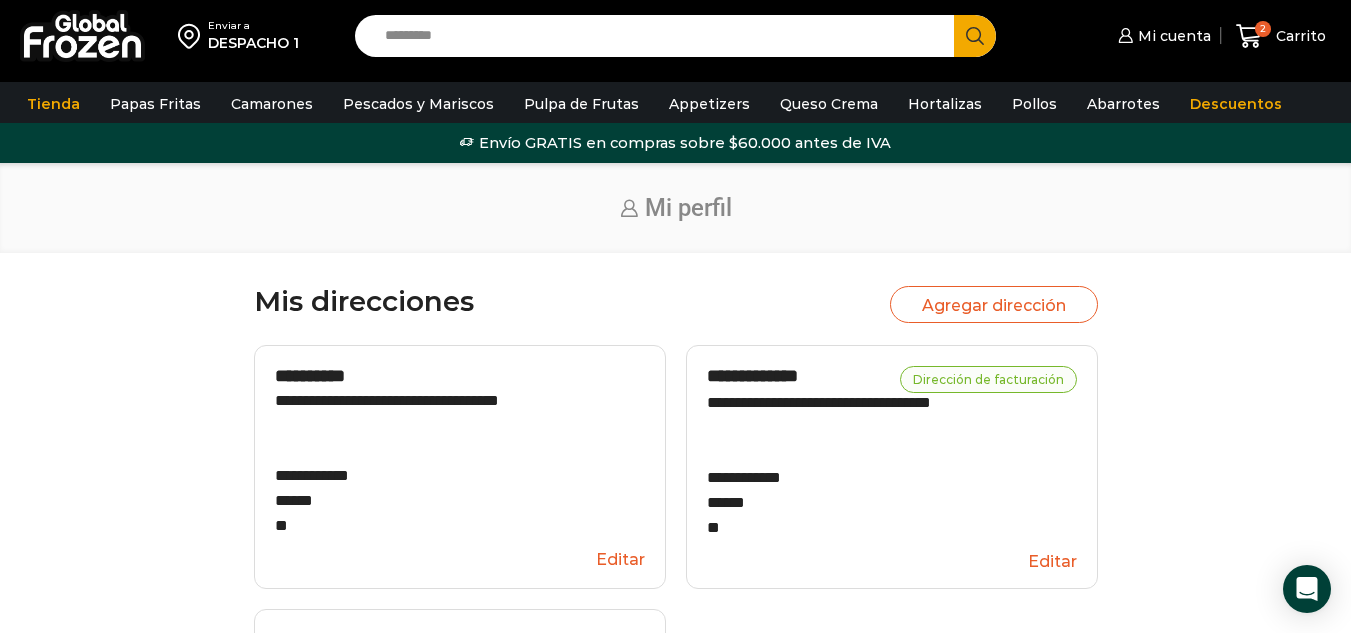 click at bounding box center (77, 33) 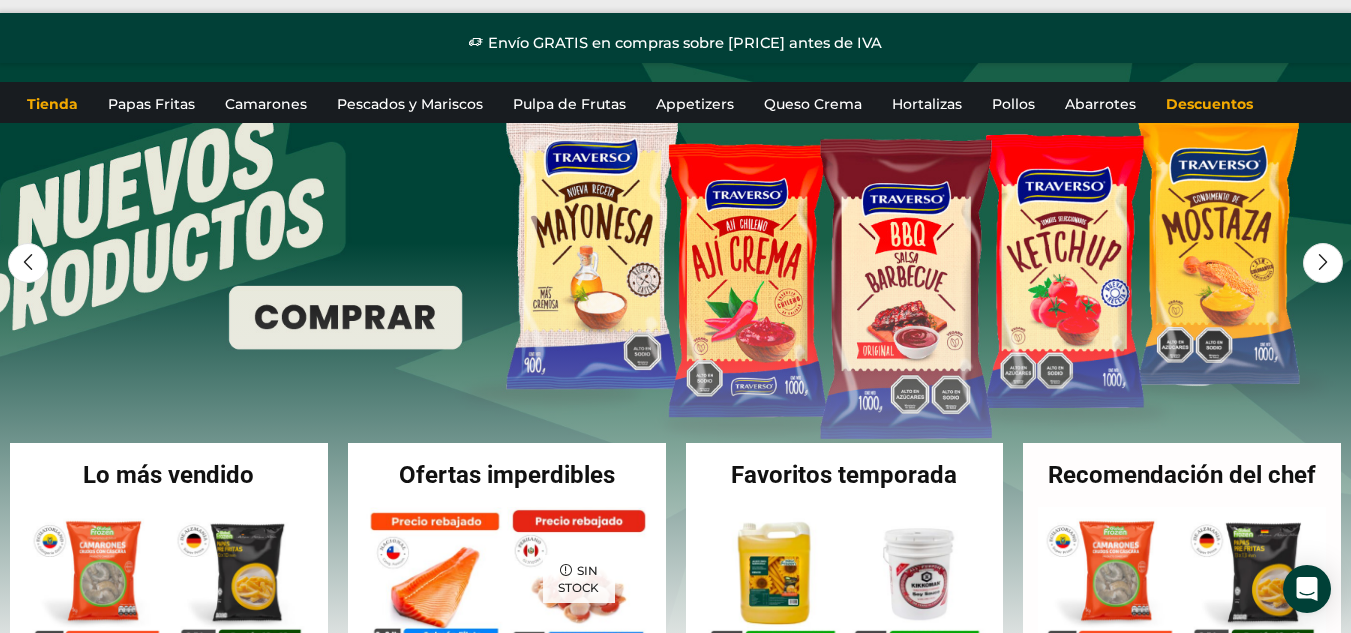 scroll, scrollTop: 0, scrollLeft: 0, axis: both 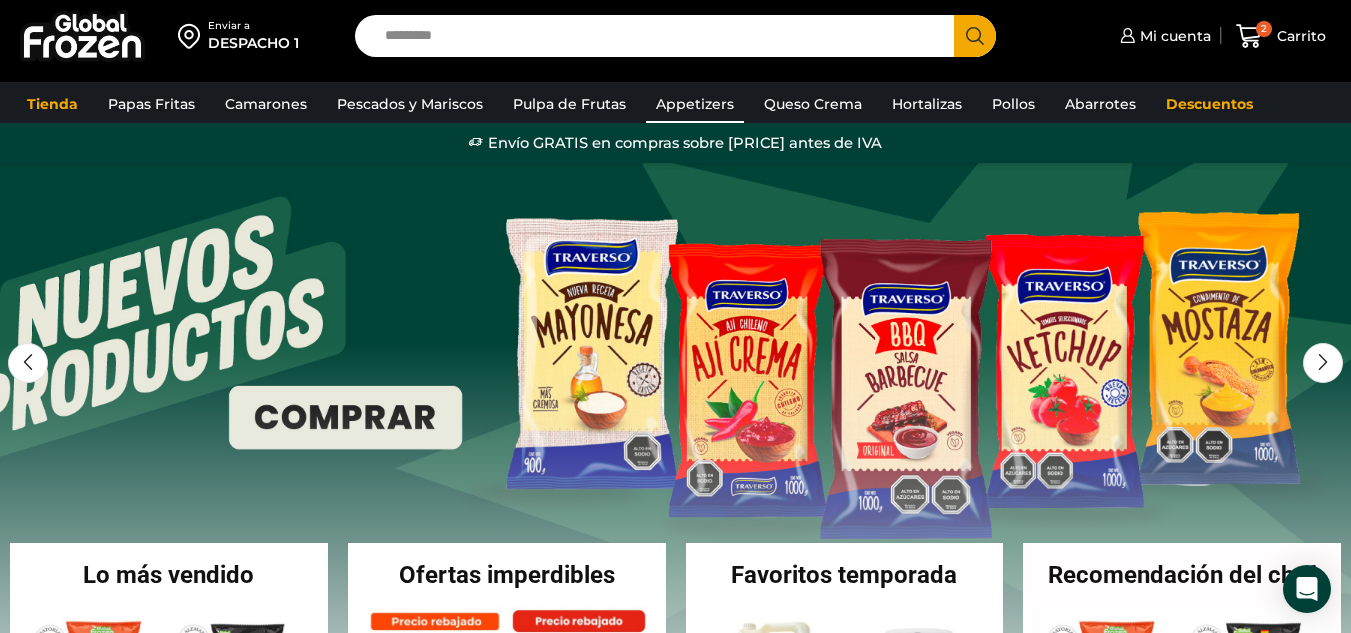 click on "Appetizers" at bounding box center [695, 104] 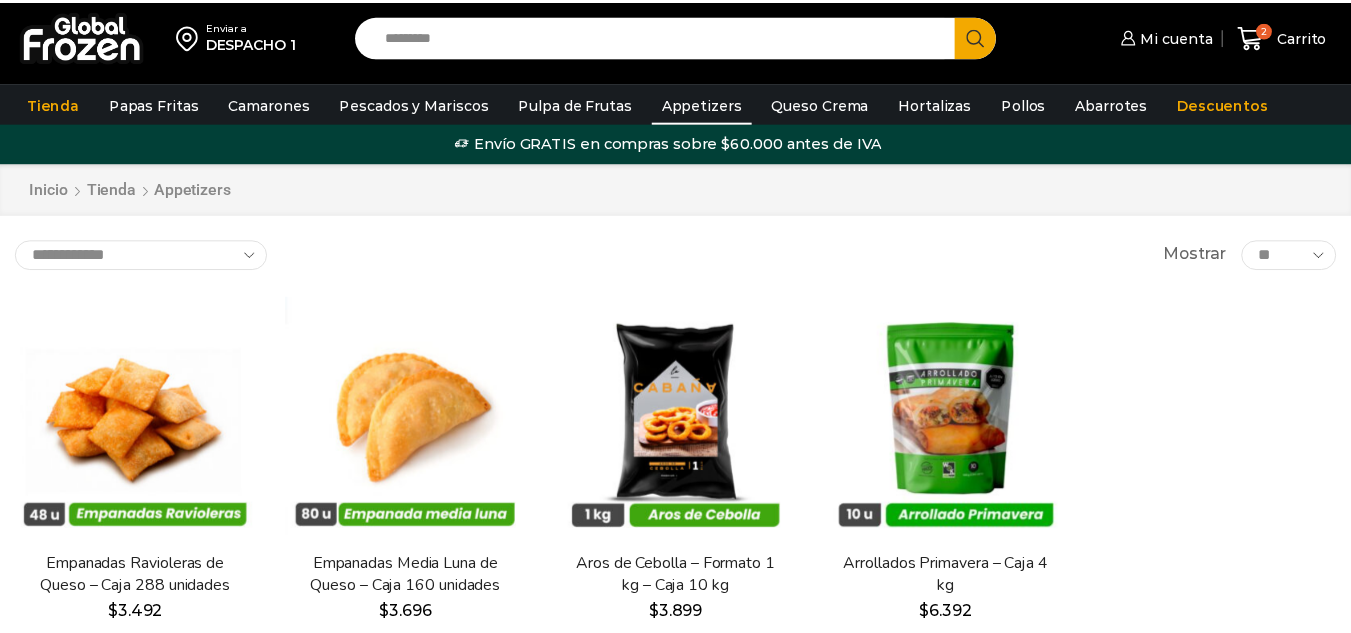 scroll, scrollTop: 0, scrollLeft: 0, axis: both 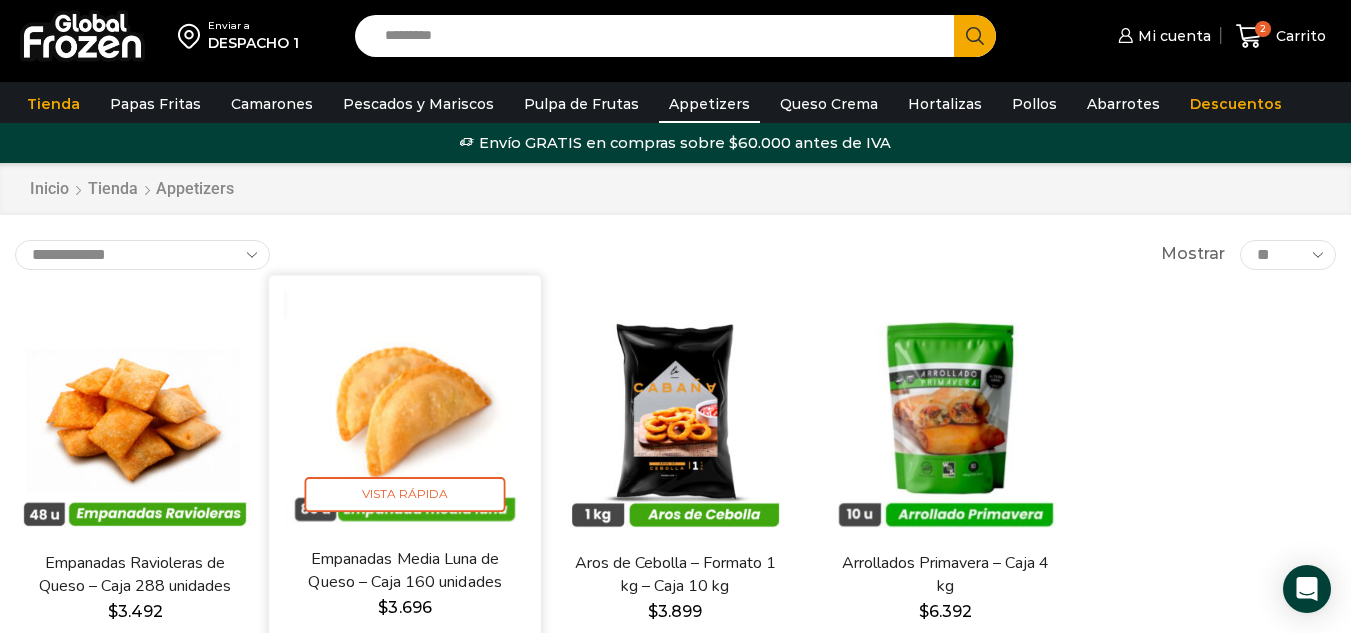 click at bounding box center (405, 411) 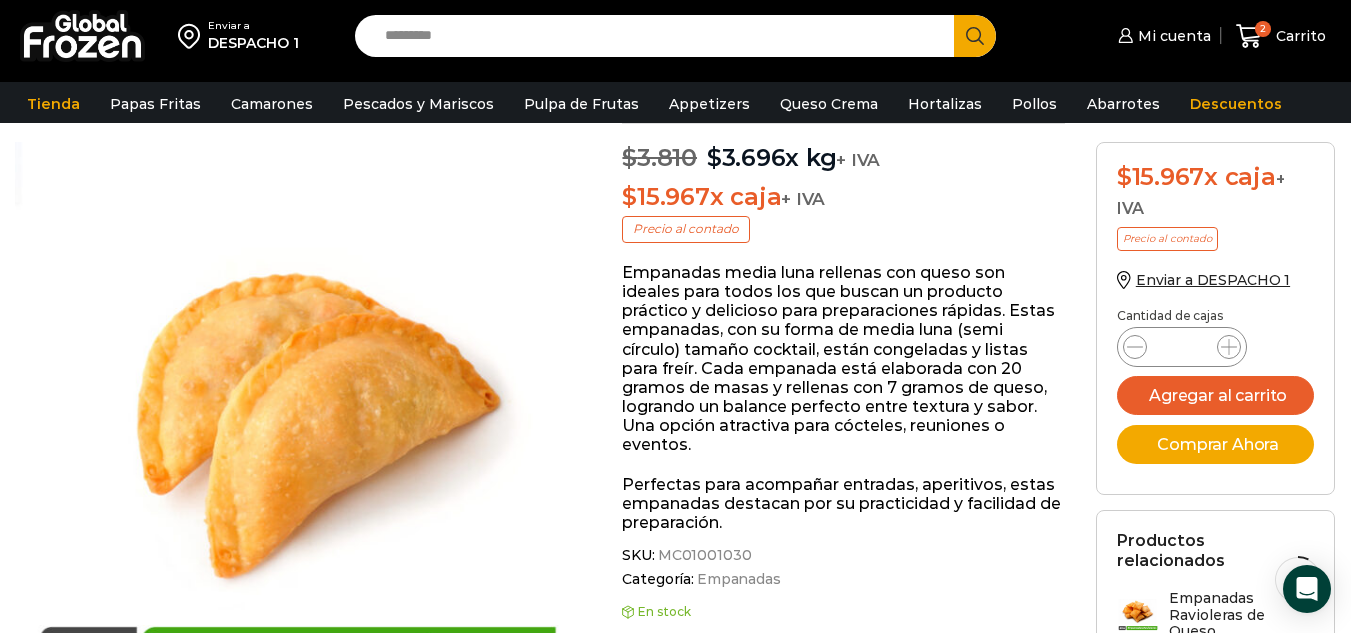 scroll, scrollTop: 101, scrollLeft: 0, axis: vertical 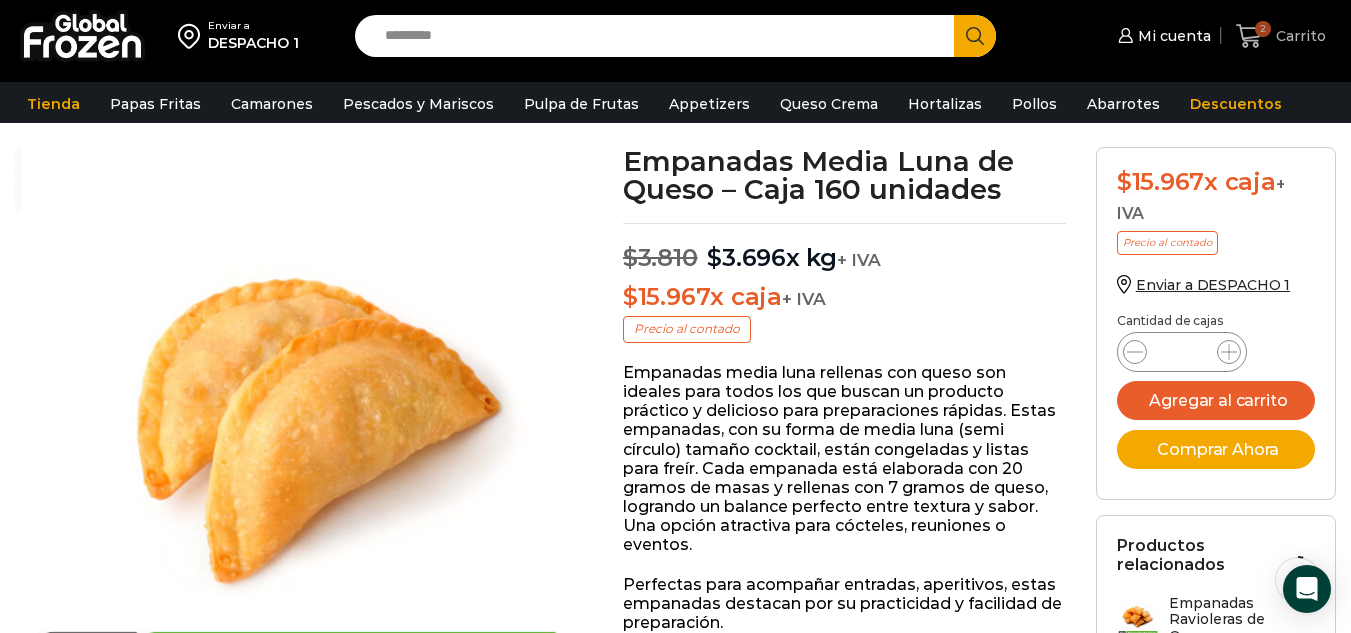 click on "Carrito" at bounding box center (1298, 36) 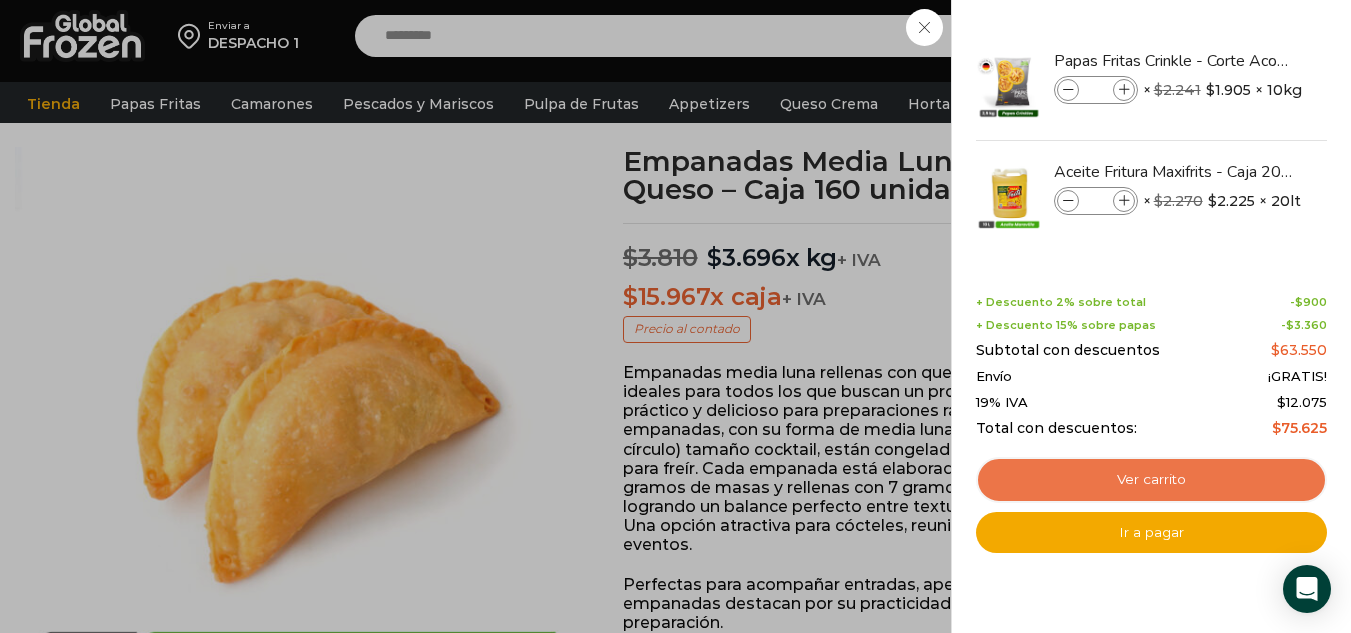 click on "Ver carrito" at bounding box center (1151, 480) 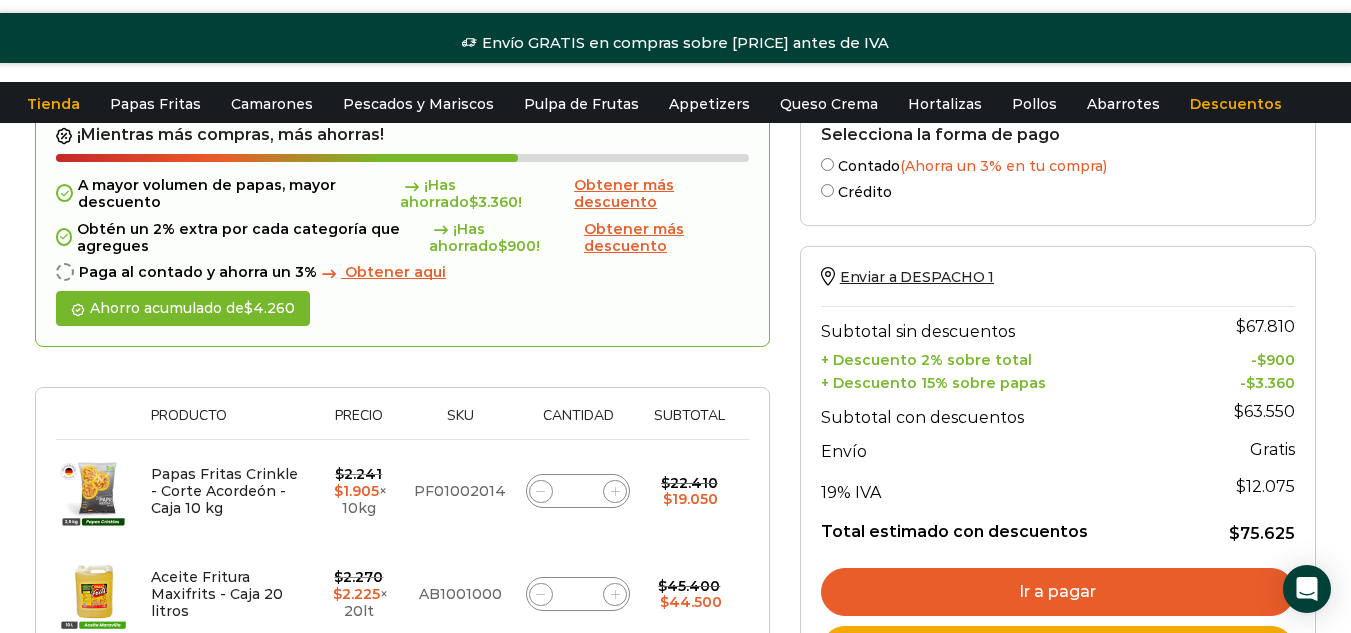 scroll, scrollTop: 200, scrollLeft: 0, axis: vertical 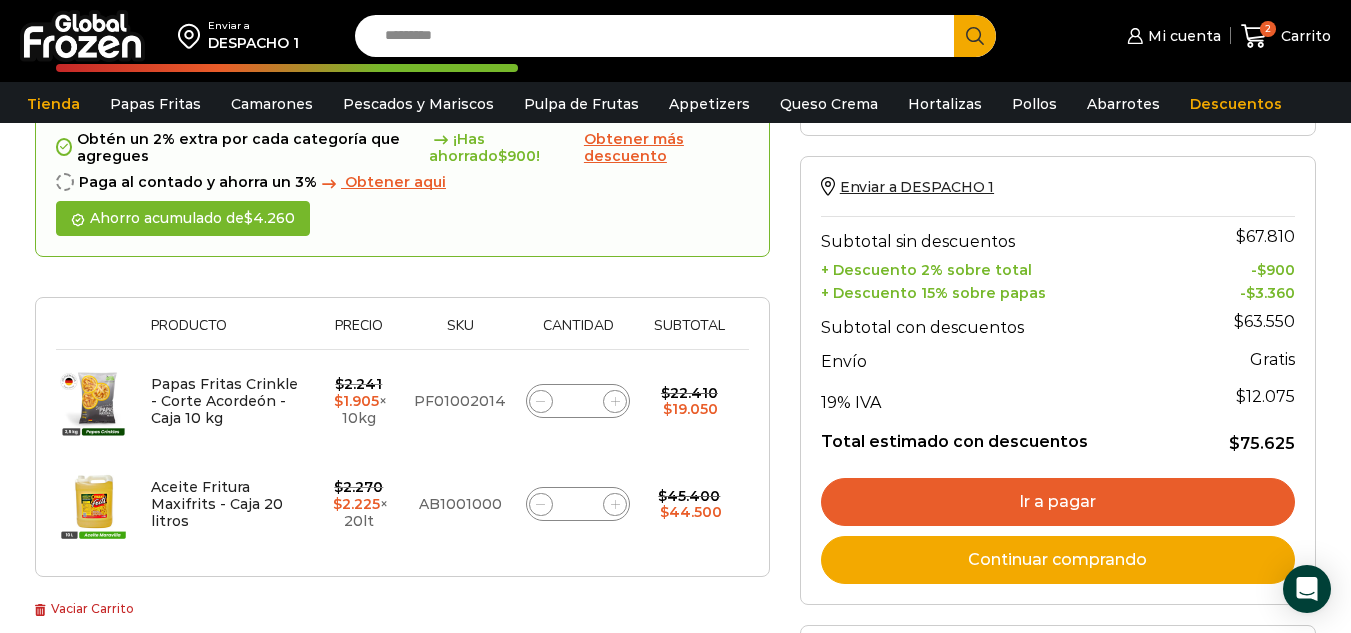 click at bounding box center [541, 402] 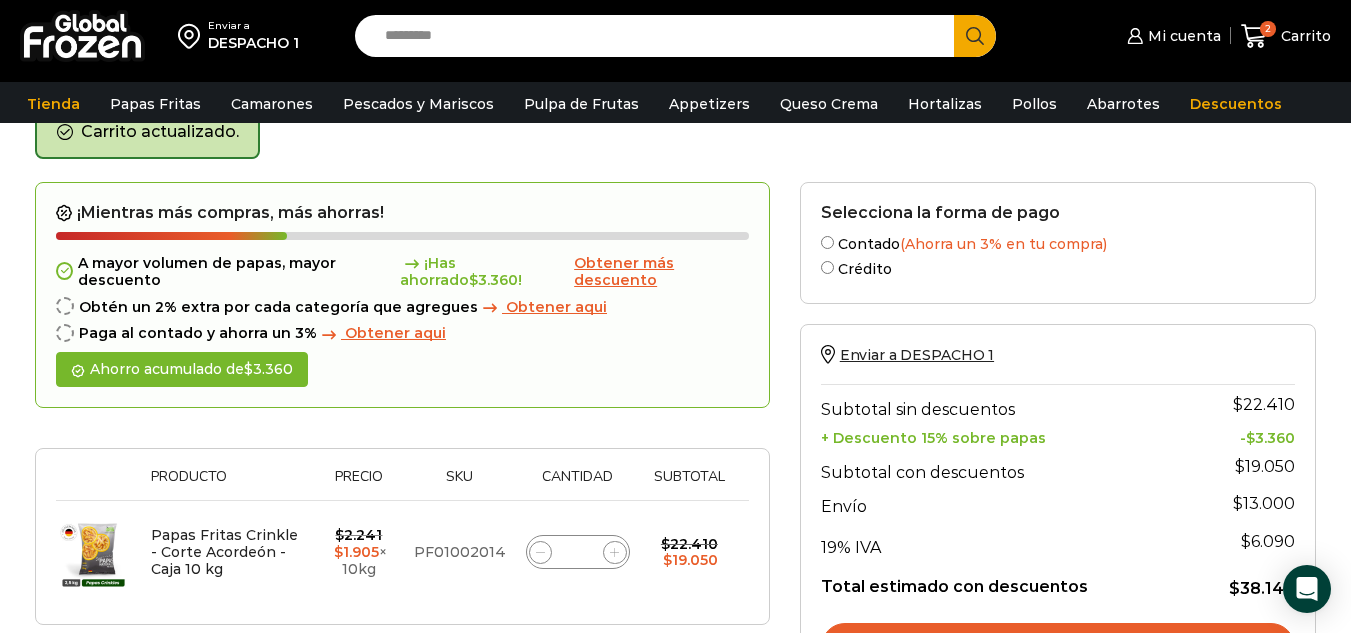 scroll, scrollTop: 103, scrollLeft: 0, axis: vertical 